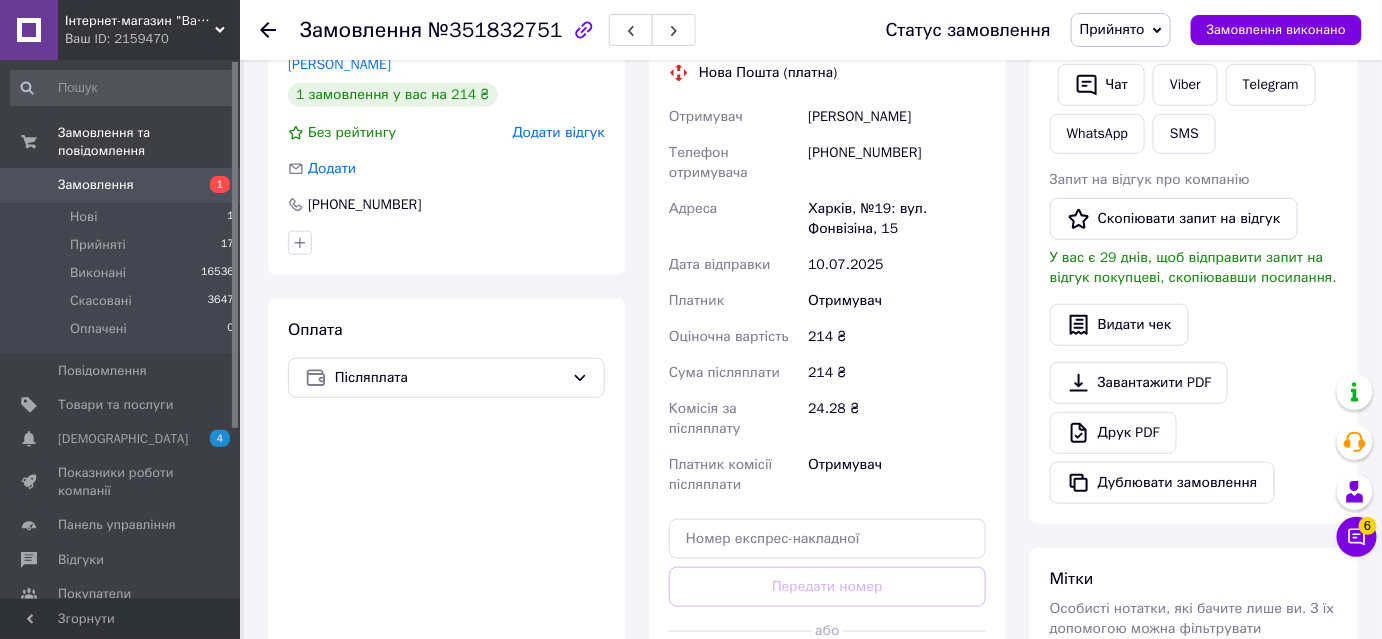 scroll, scrollTop: 454, scrollLeft: 0, axis: vertical 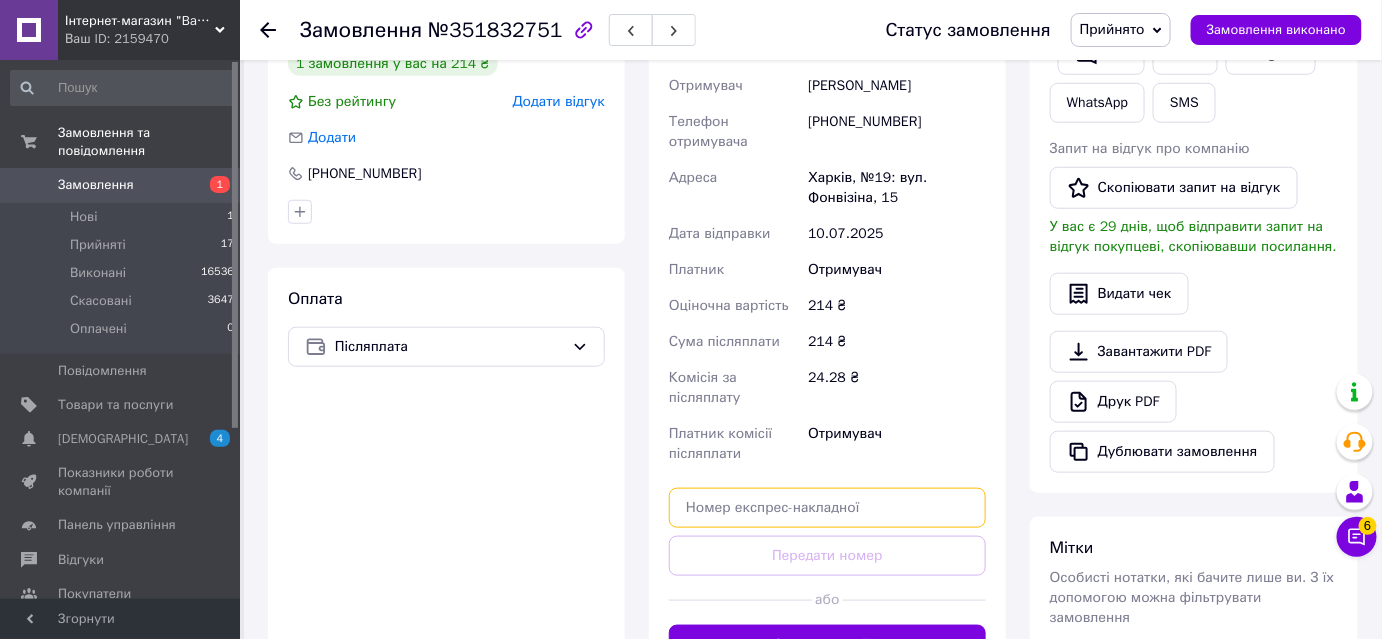 click at bounding box center (827, 508) 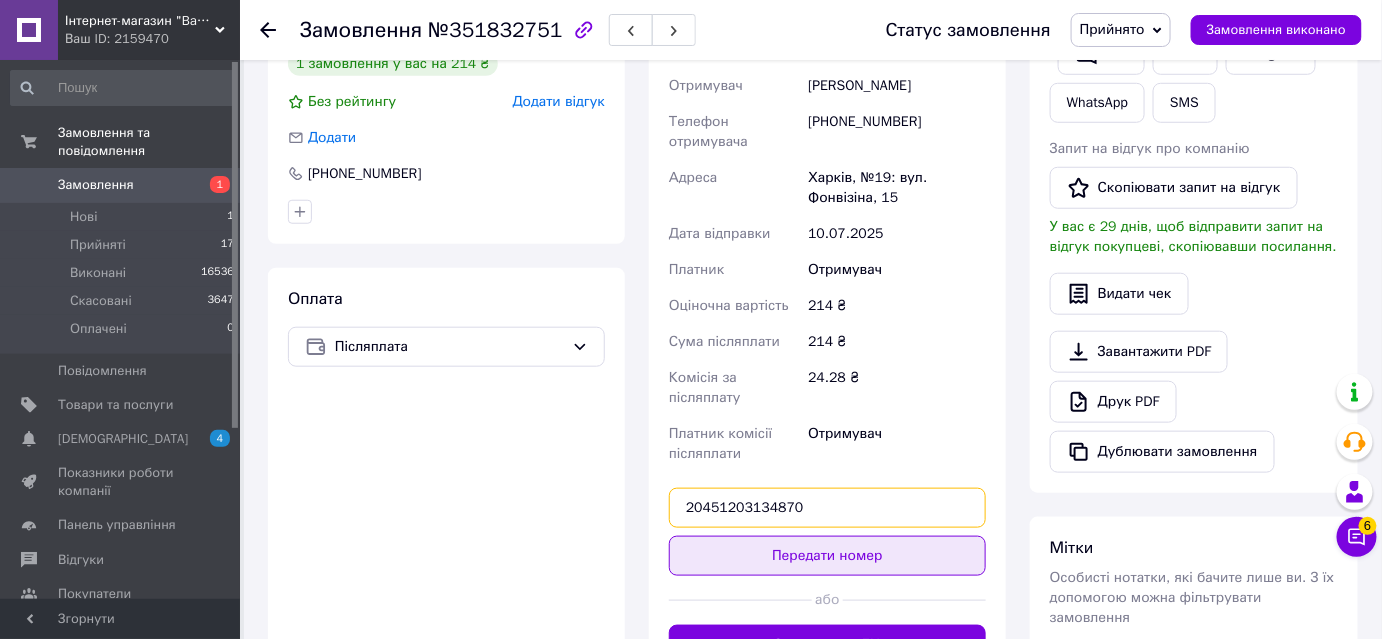 type on "20451203134870" 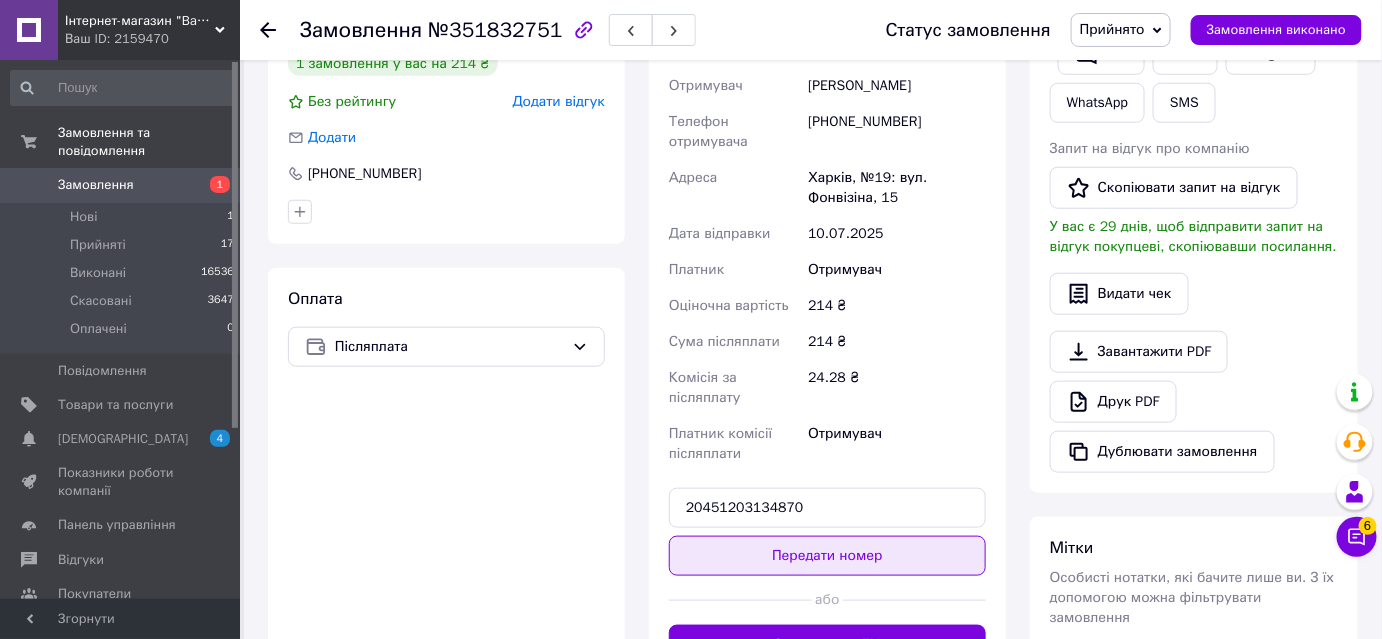 click on "Передати номер" at bounding box center (827, 556) 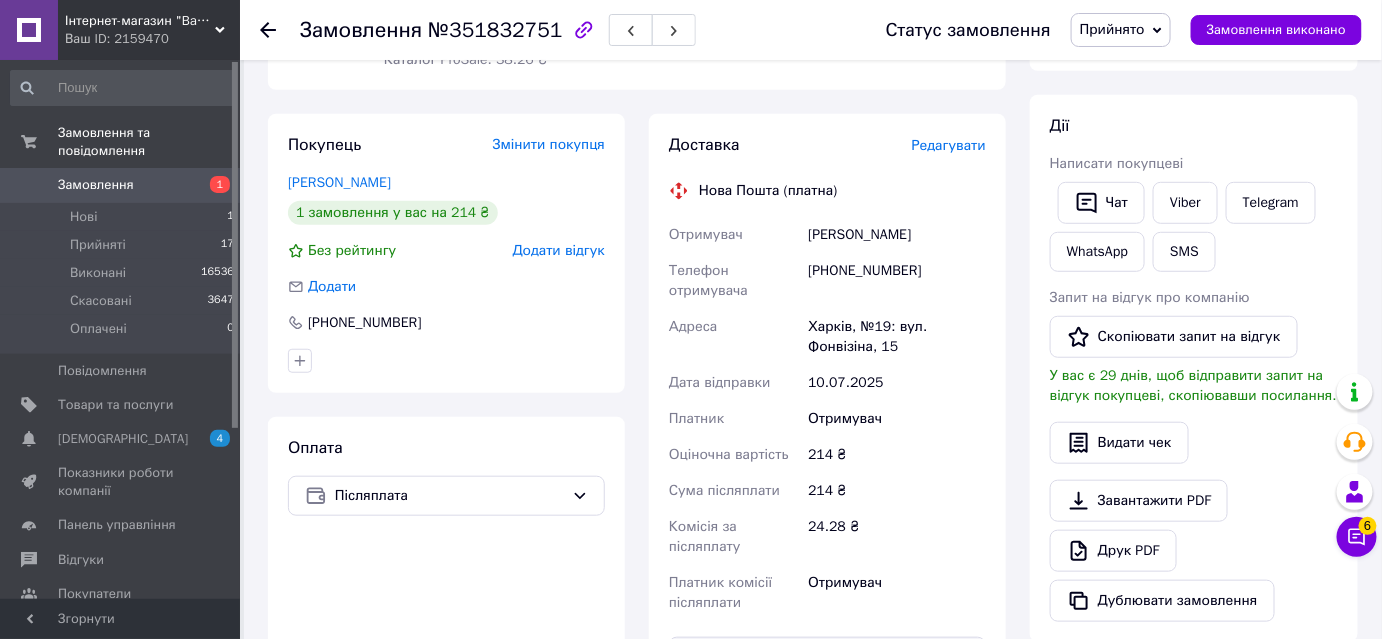 scroll, scrollTop: 272, scrollLeft: 0, axis: vertical 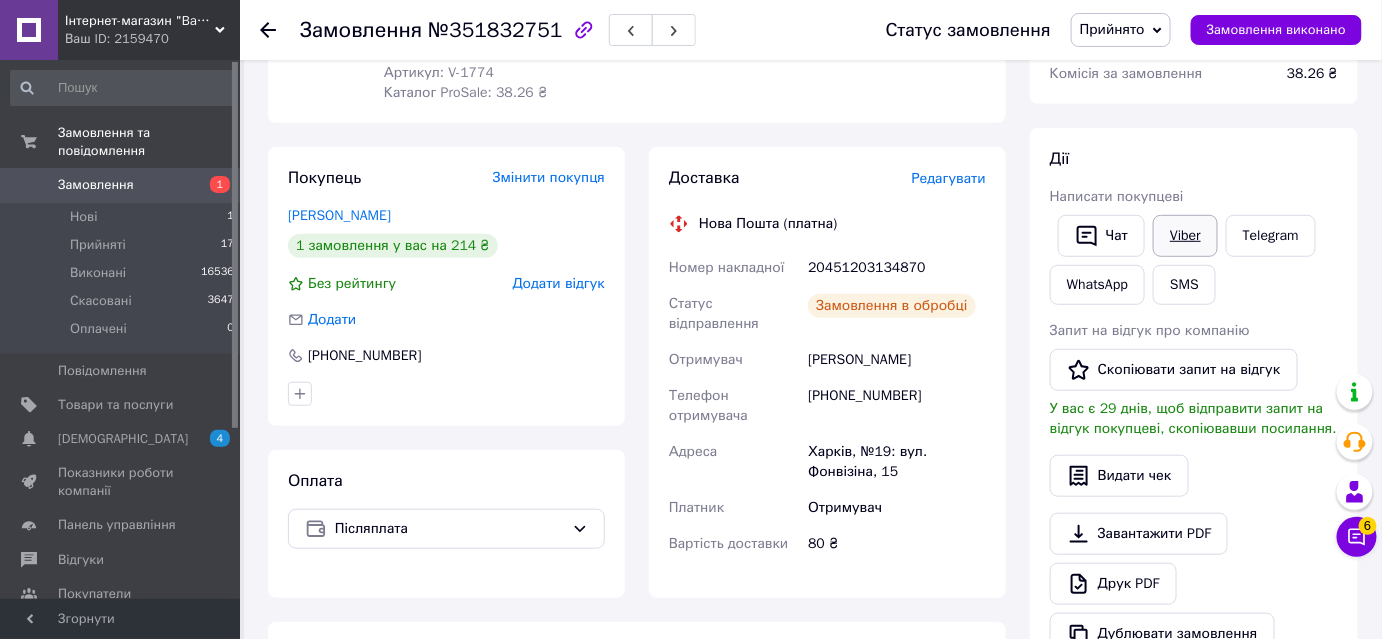 click on "Viber" at bounding box center (1185, 236) 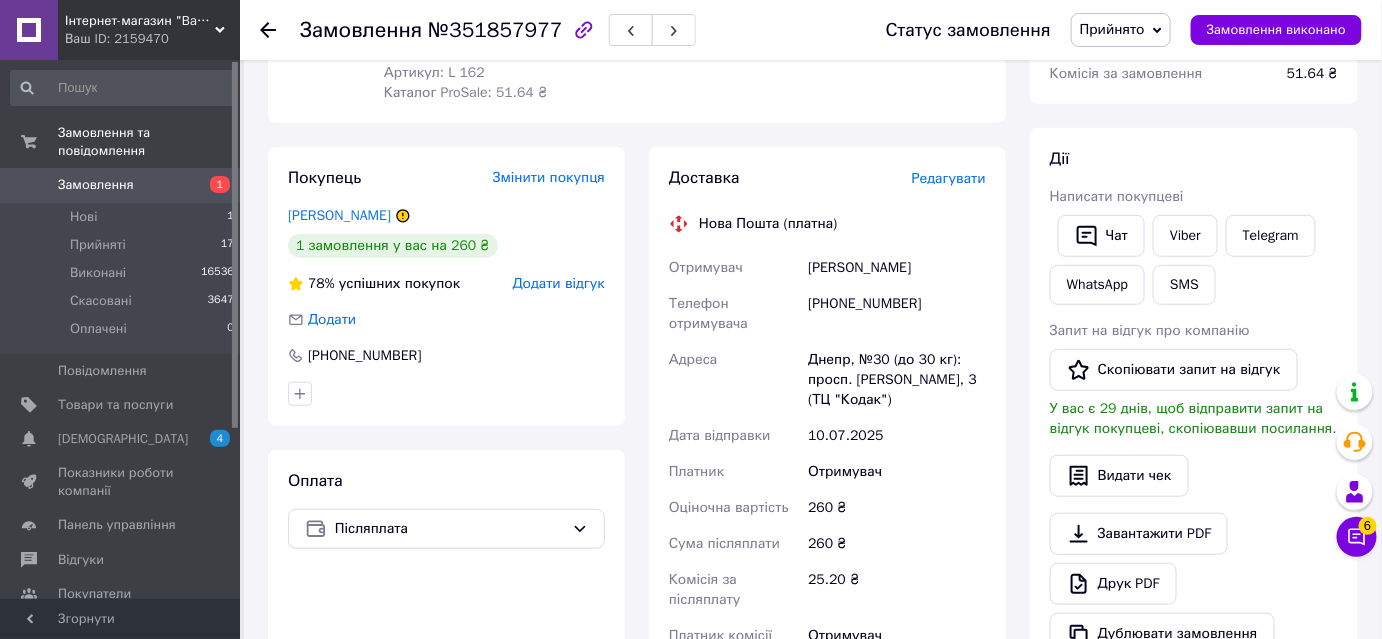 scroll, scrollTop: 545, scrollLeft: 0, axis: vertical 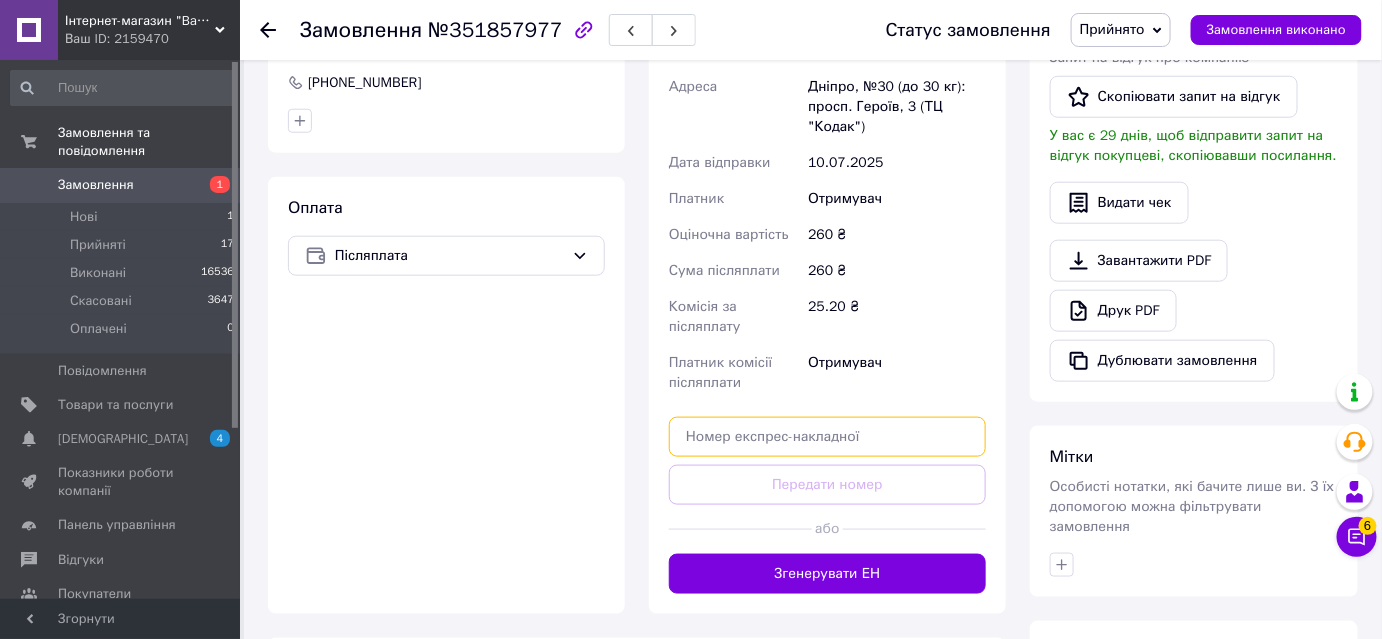 click at bounding box center (827, 437) 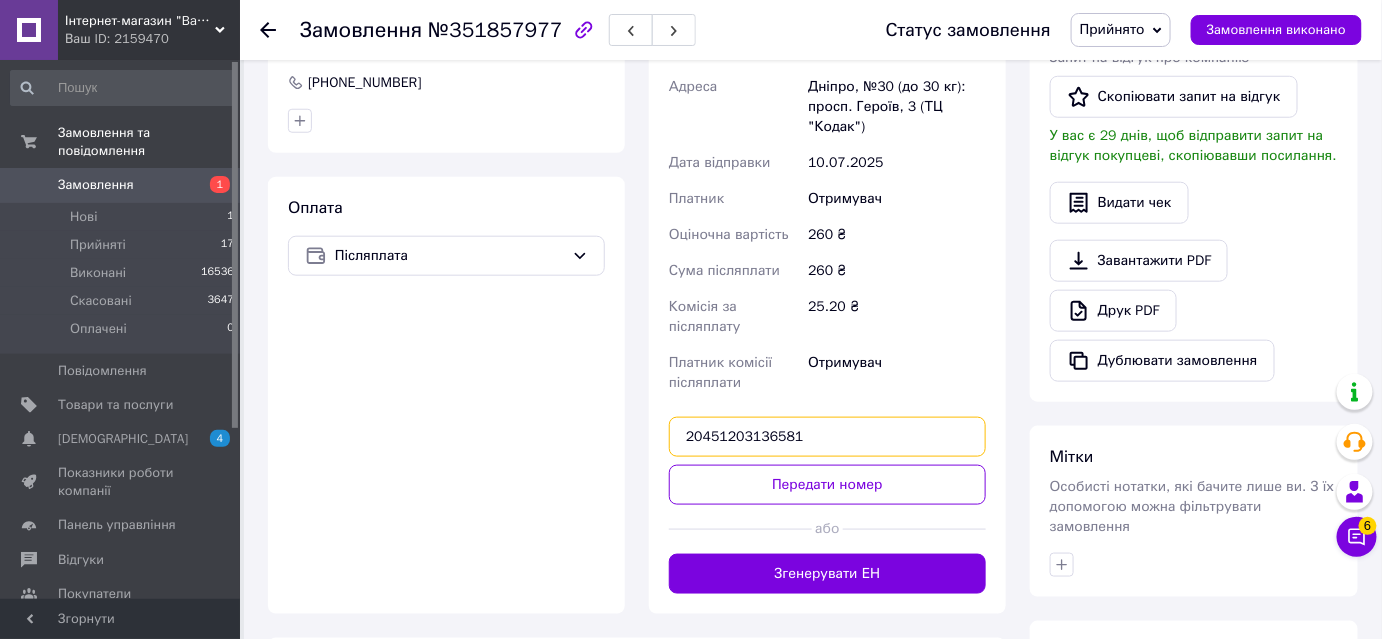 type on "20451203136581" 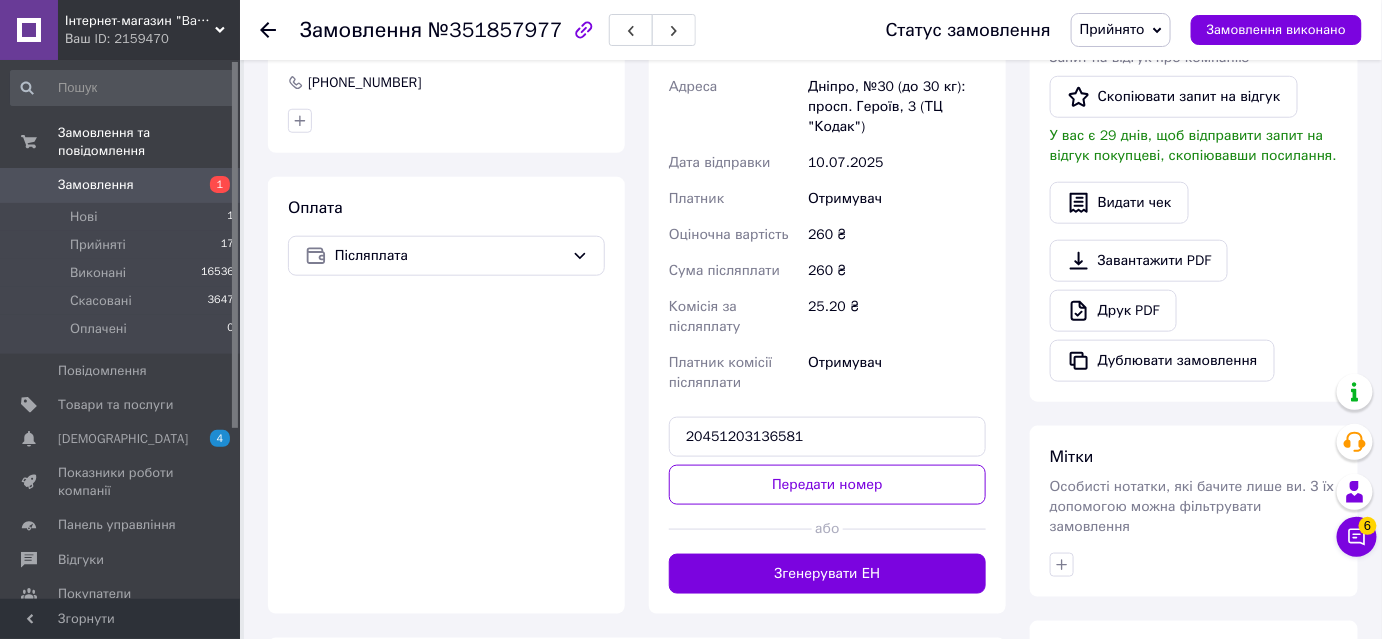 click on "Передати номер" at bounding box center [827, 485] 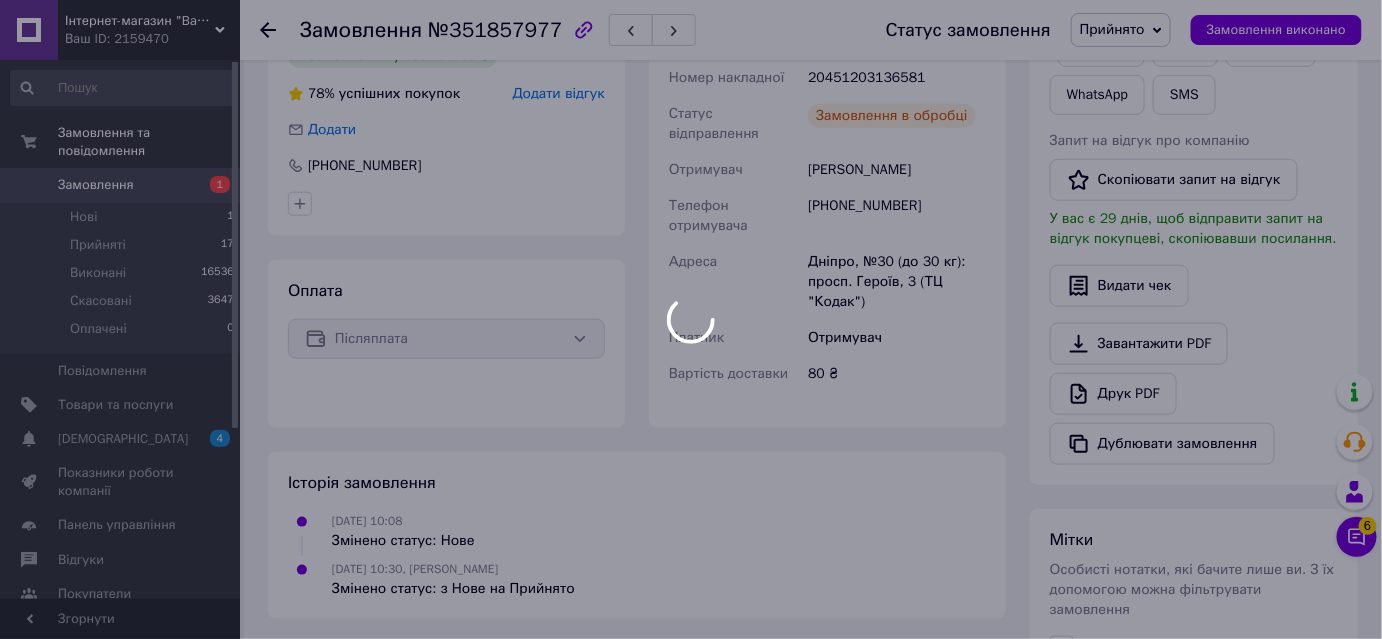 scroll, scrollTop: 363, scrollLeft: 0, axis: vertical 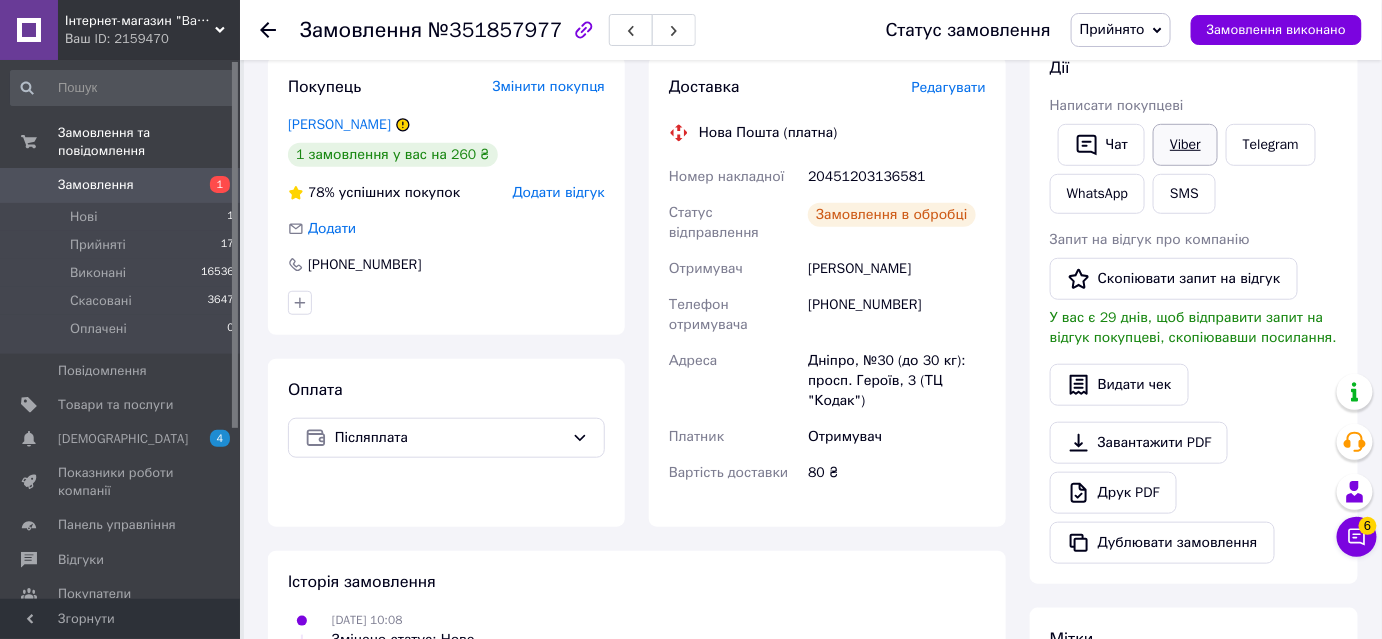 click on "Viber" at bounding box center (1185, 145) 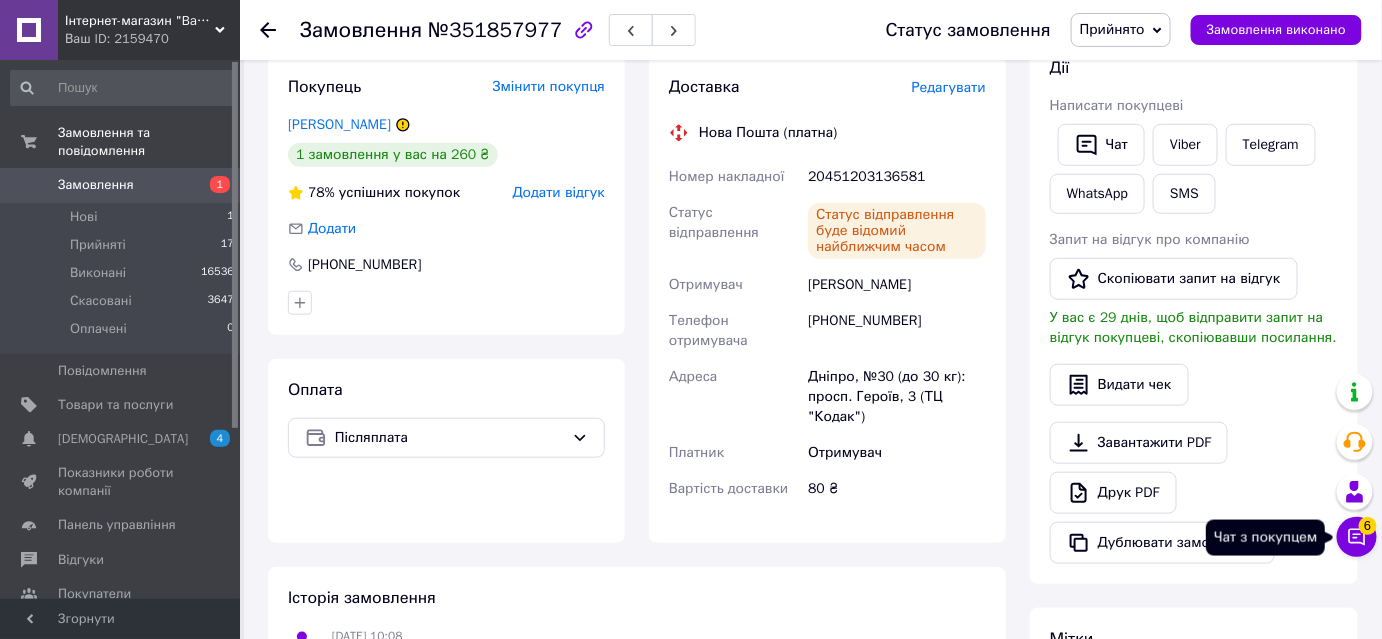 click 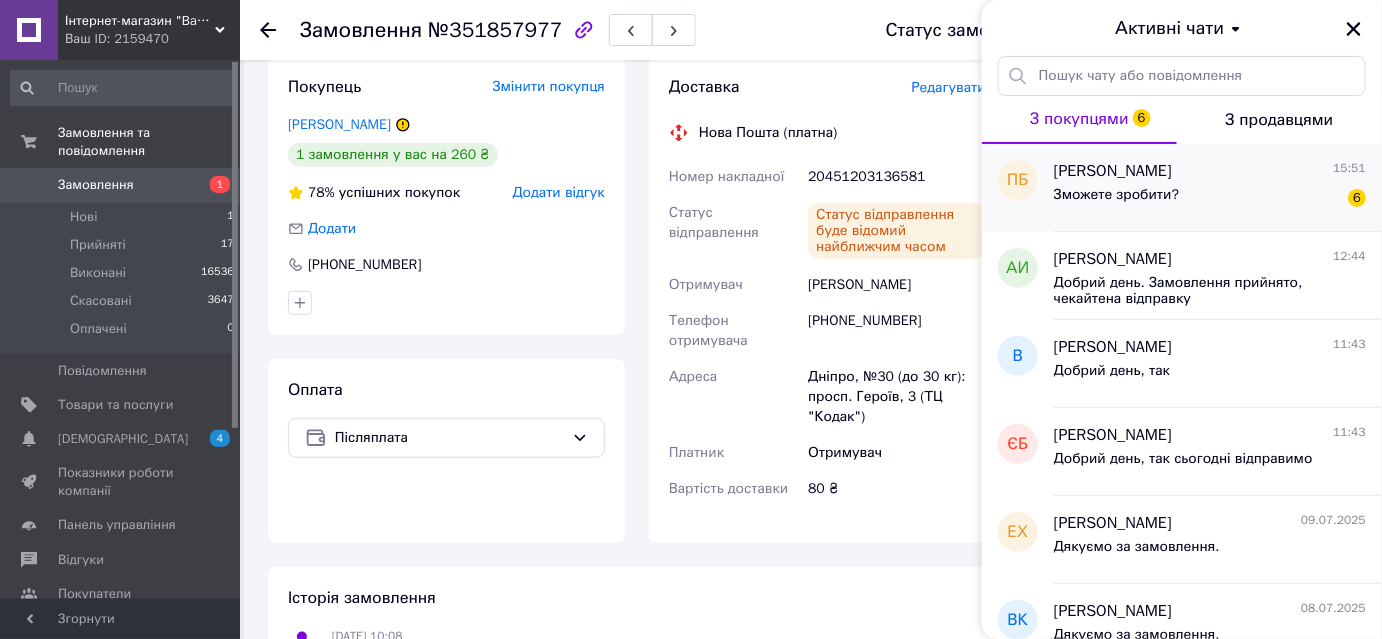 click on "Зможете зробити? 6" at bounding box center (1210, 199) 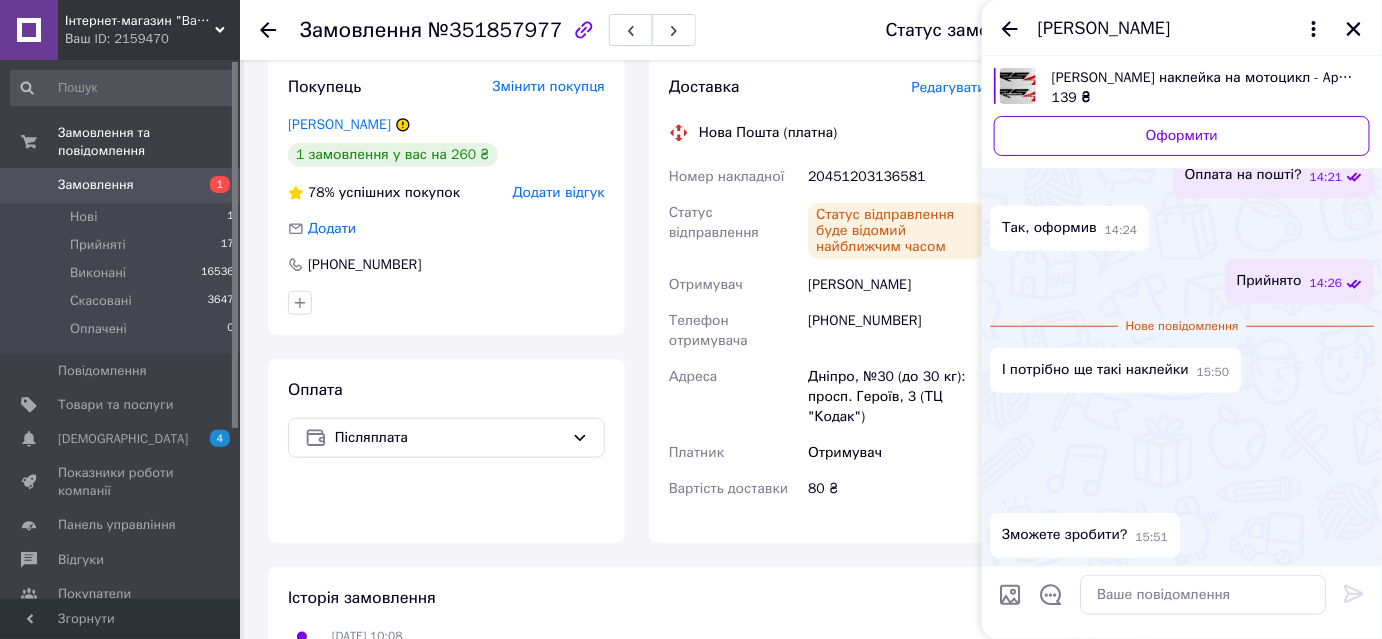 scroll, scrollTop: 1698, scrollLeft: 0, axis: vertical 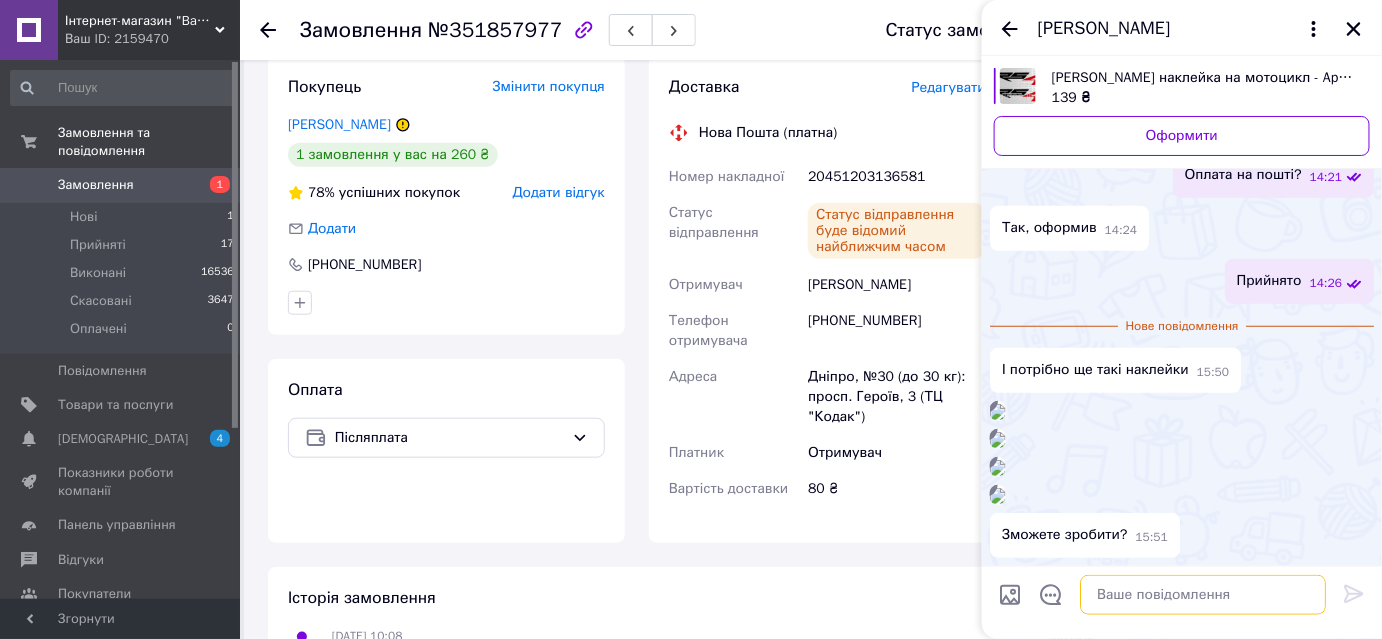 click at bounding box center [1203, 595] 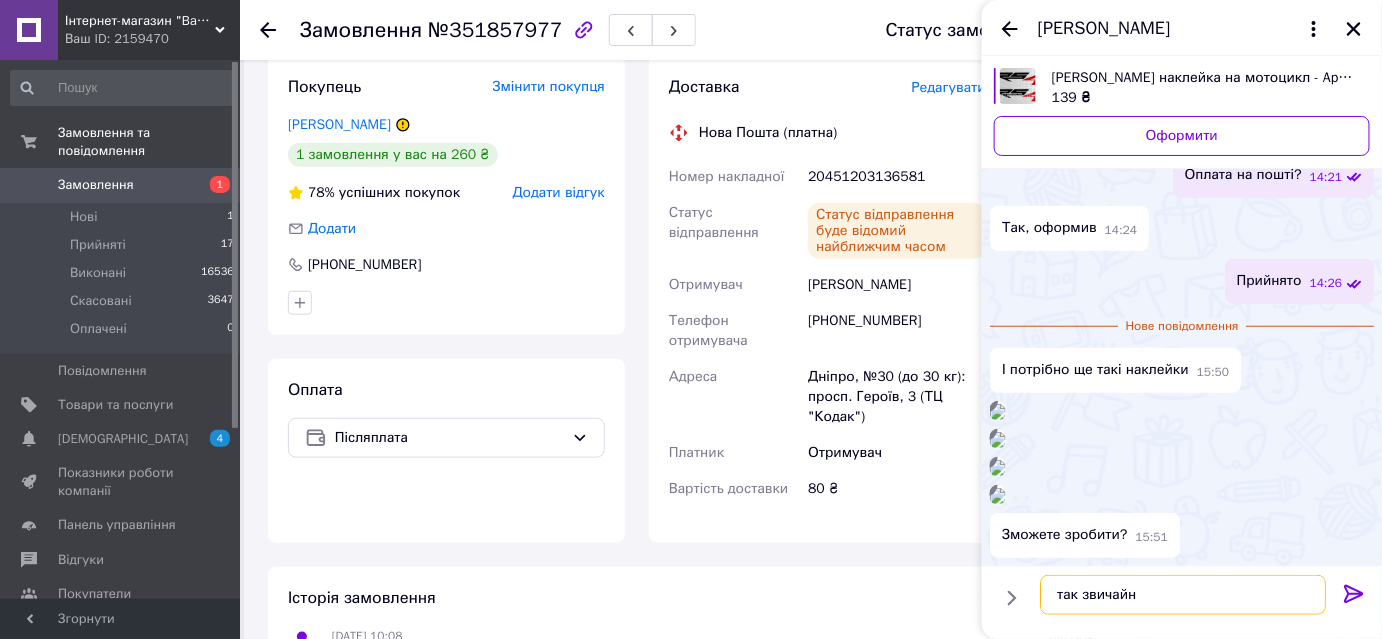 type on "так звичайно" 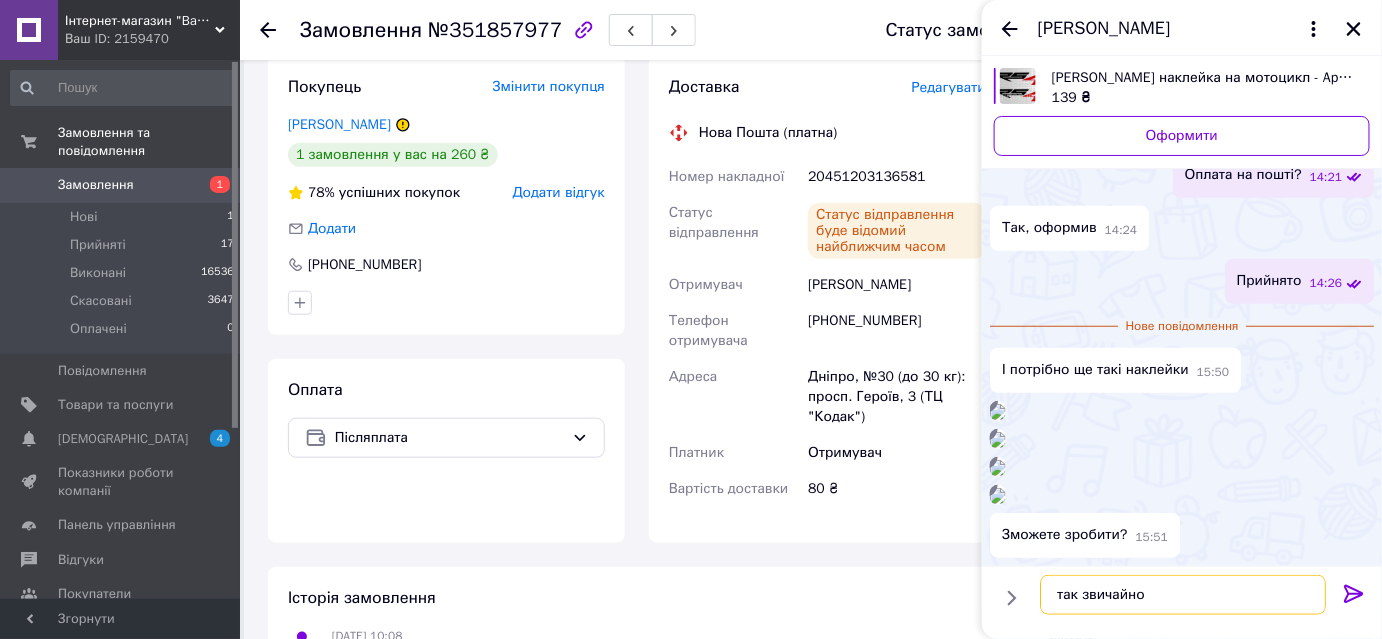 type 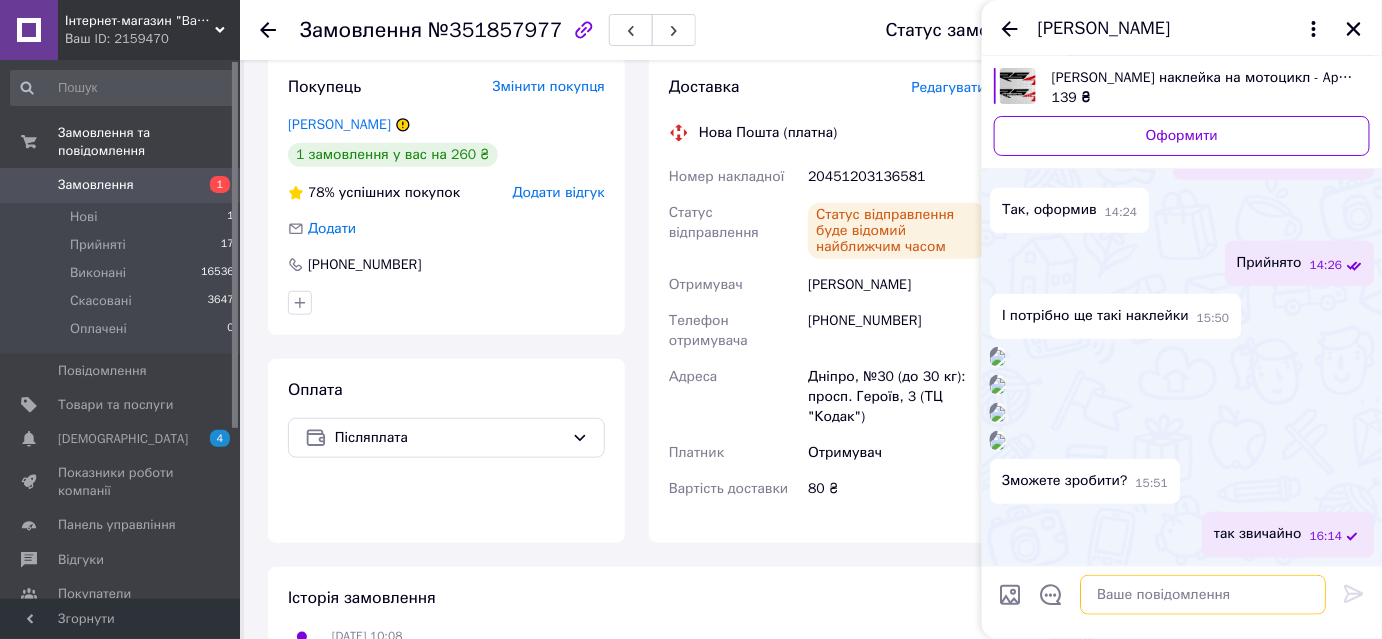 scroll, scrollTop: 896, scrollLeft: 0, axis: vertical 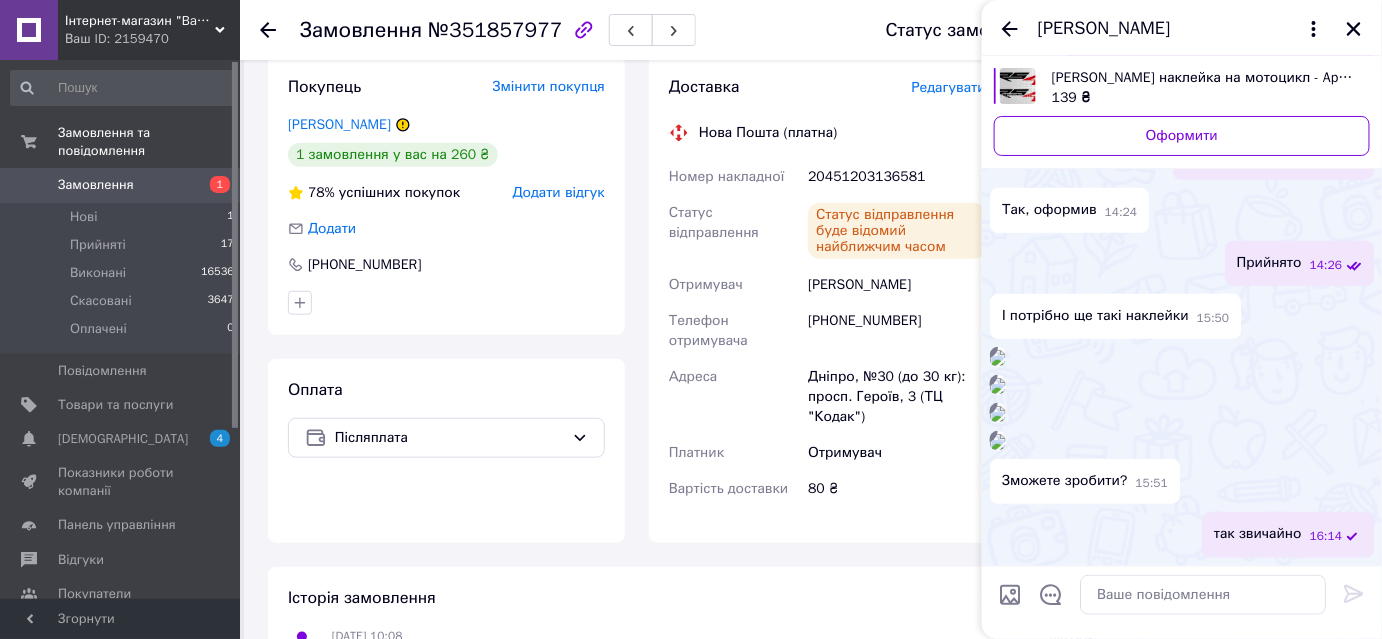 click at bounding box center (998, 358) 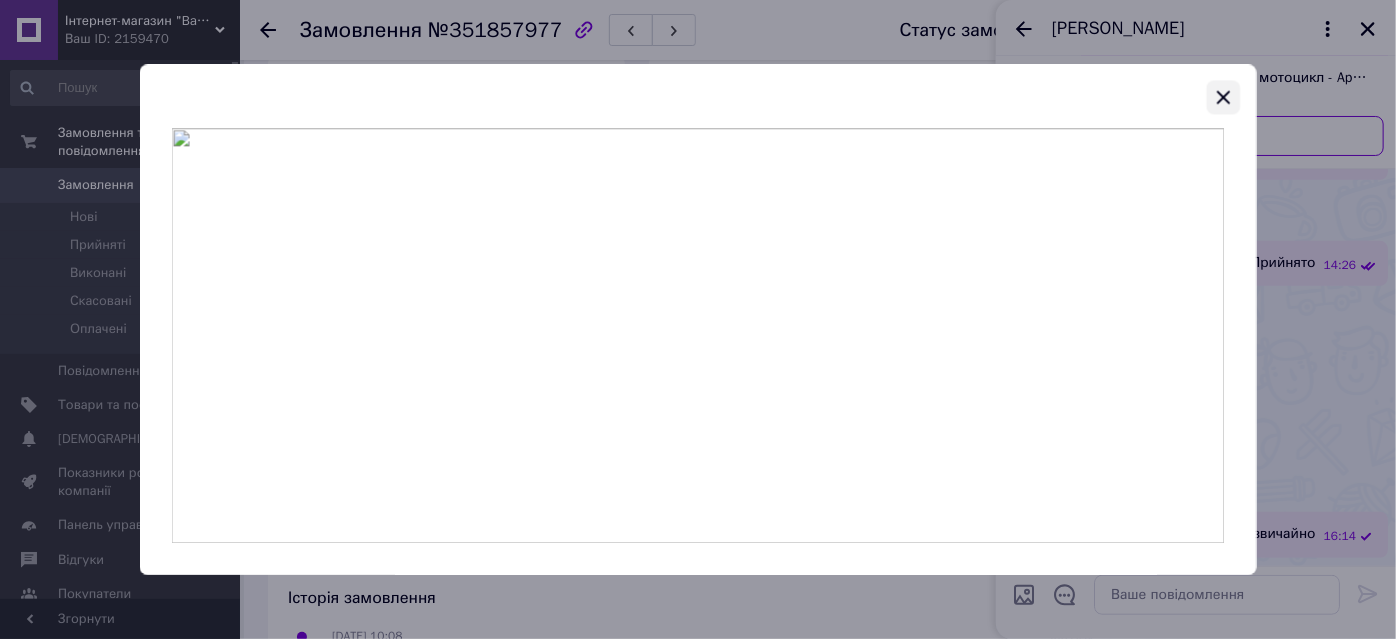 click 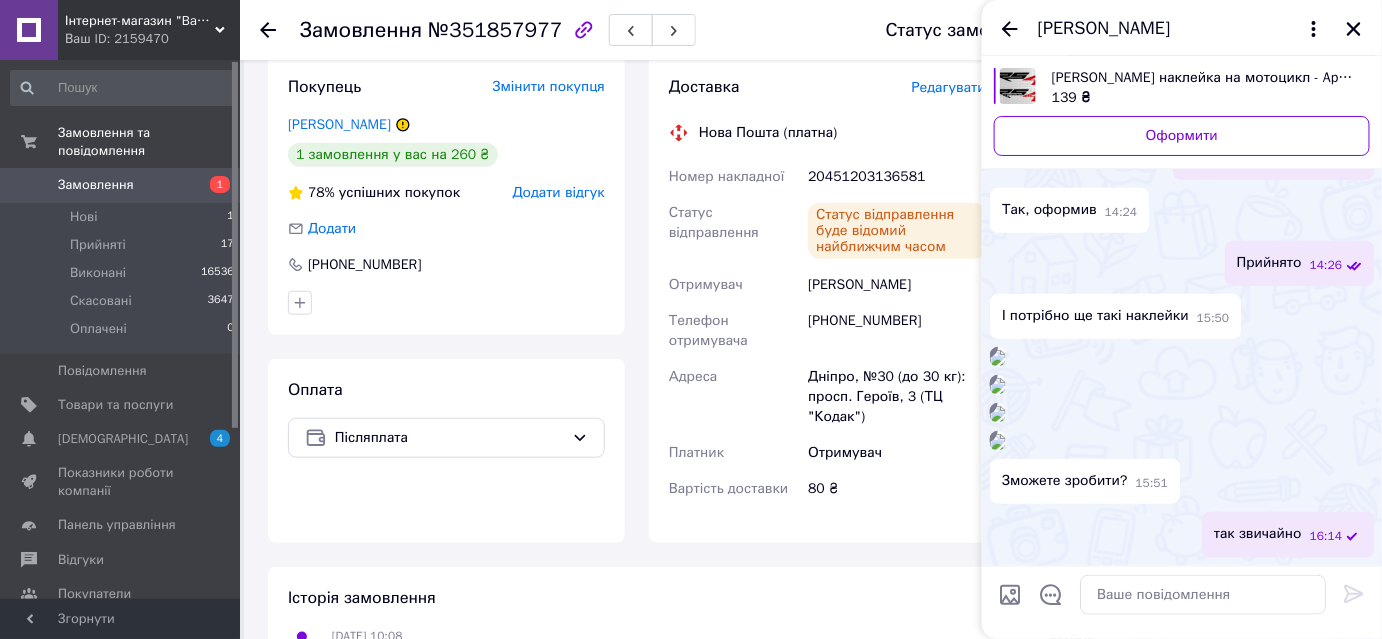 scroll, scrollTop: 1351, scrollLeft: 0, axis: vertical 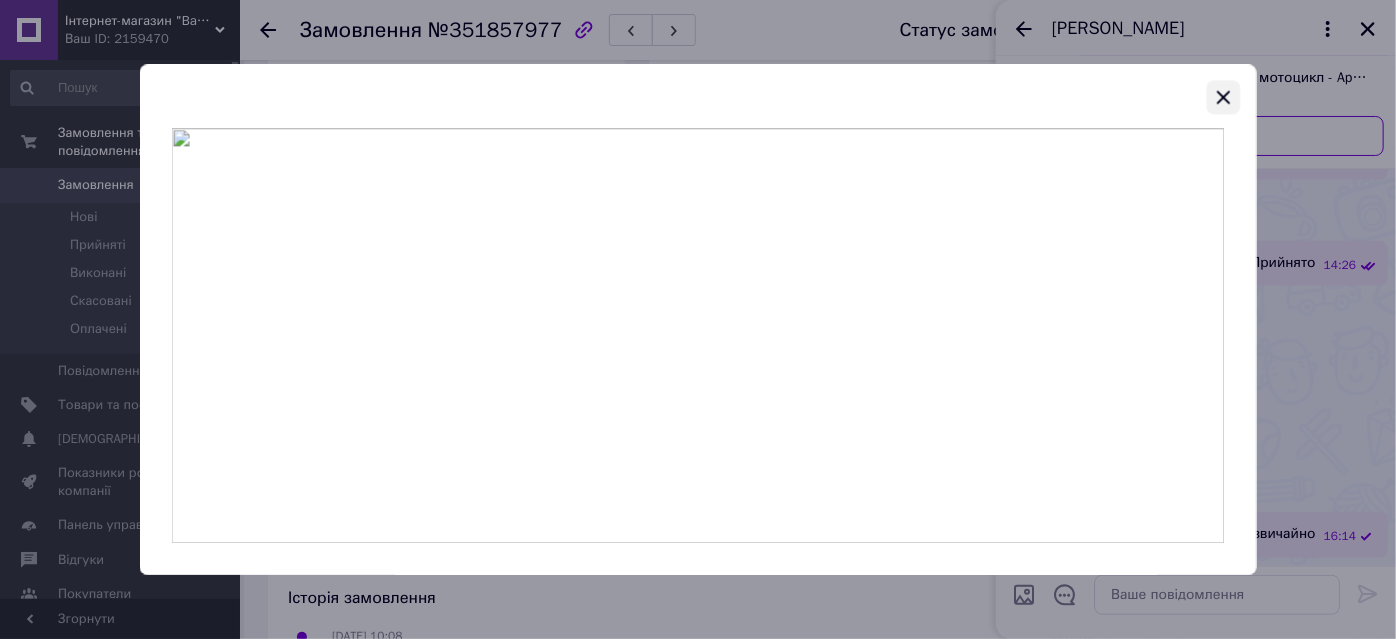 click 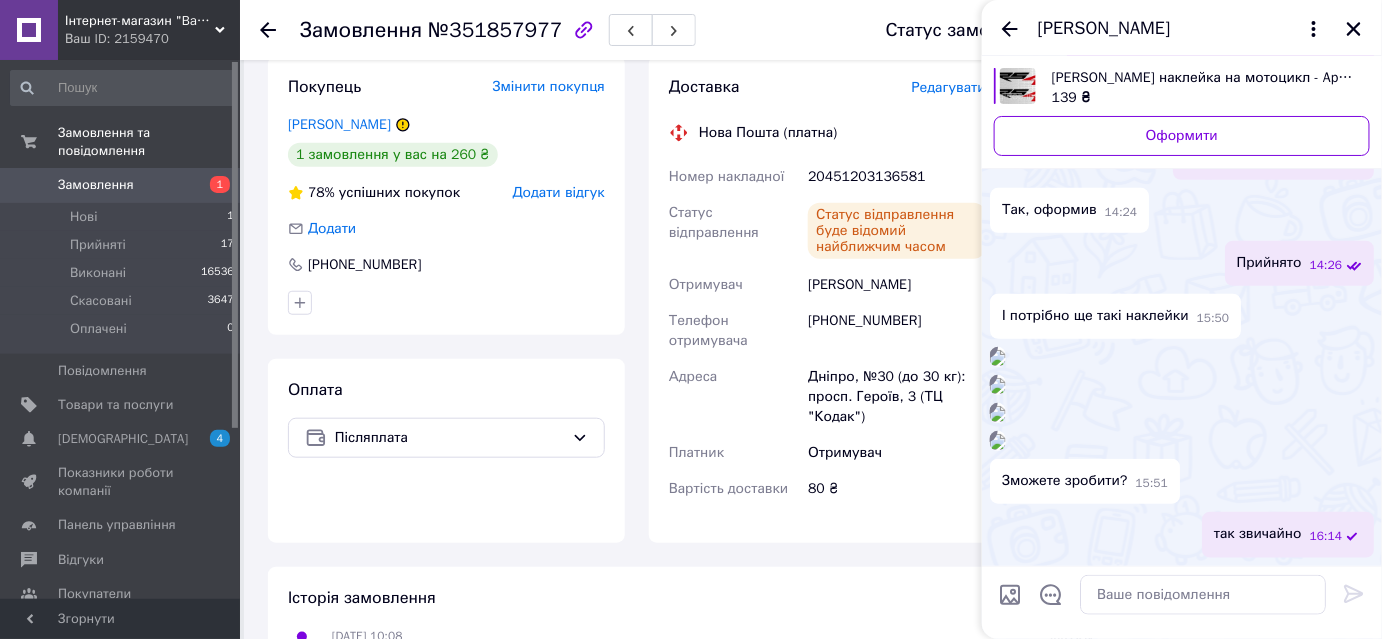 scroll, scrollTop: 1714, scrollLeft: 0, axis: vertical 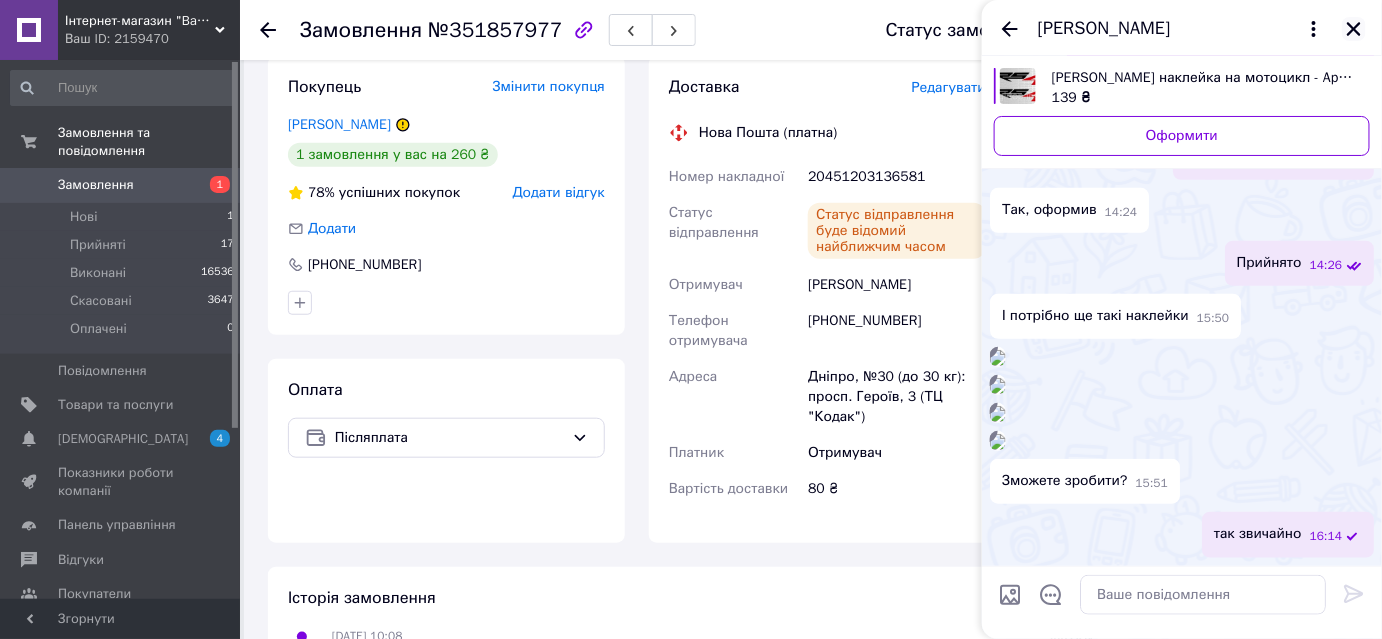 click 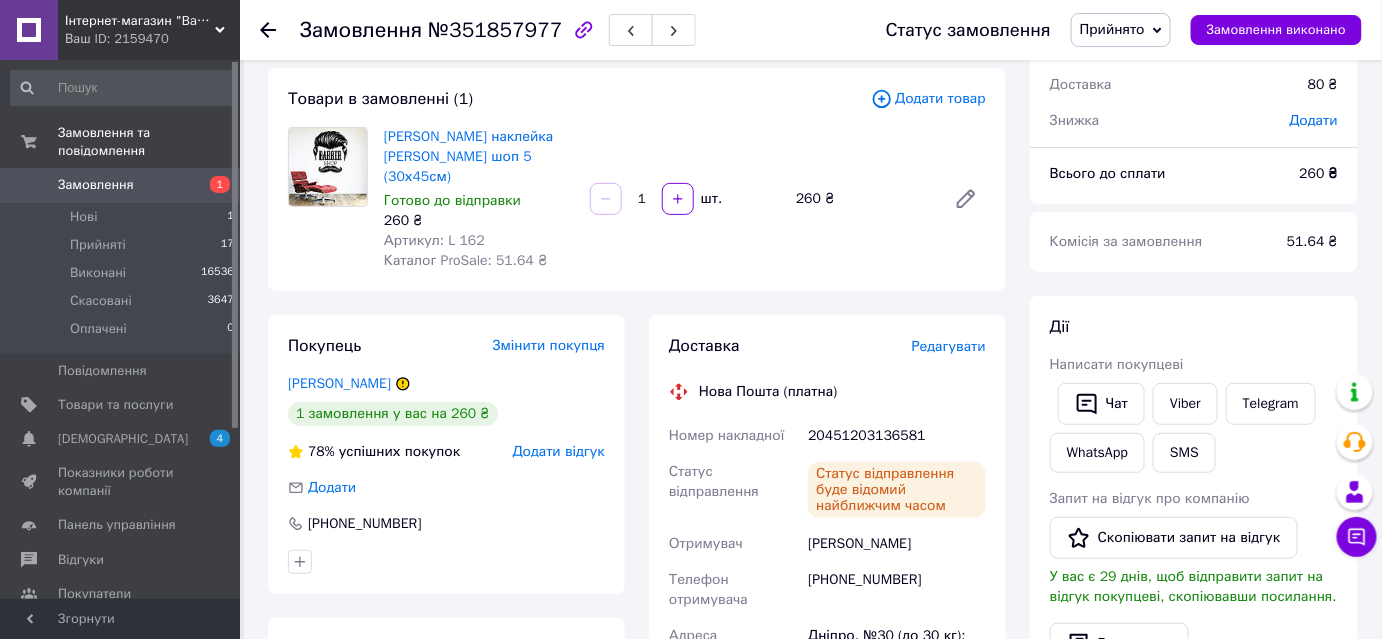 scroll, scrollTop: 181, scrollLeft: 0, axis: vertical 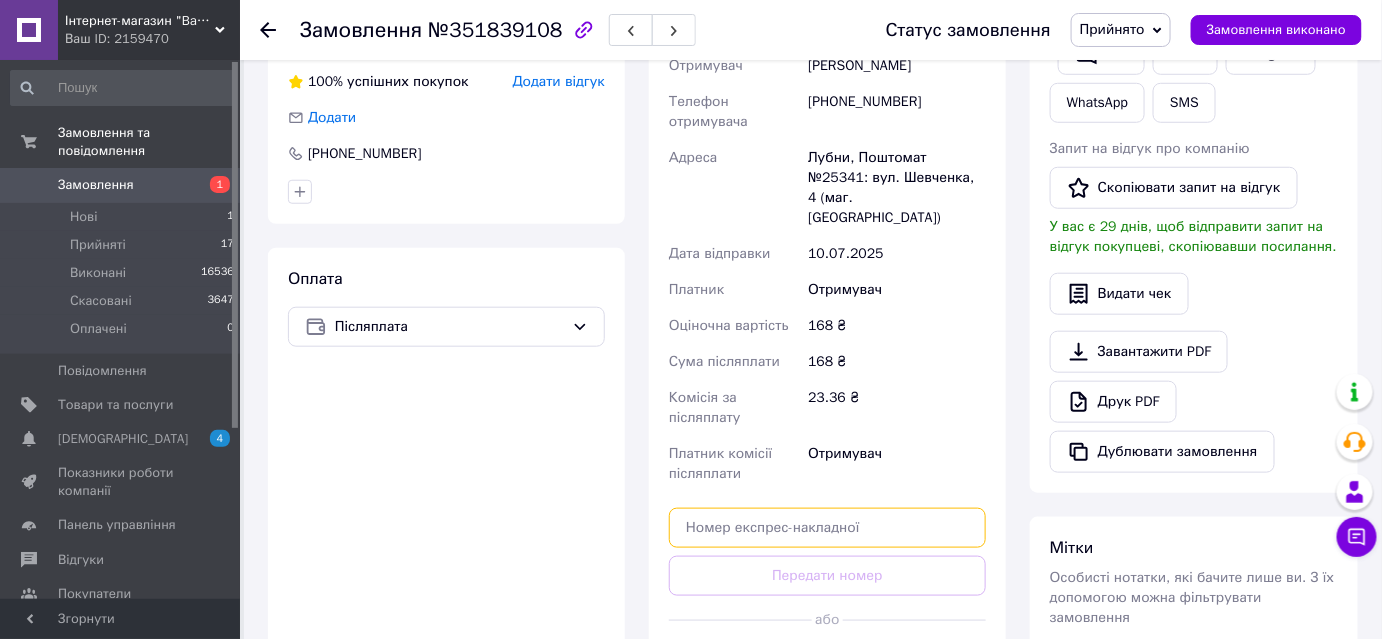 click at bounding box center [827, 528] 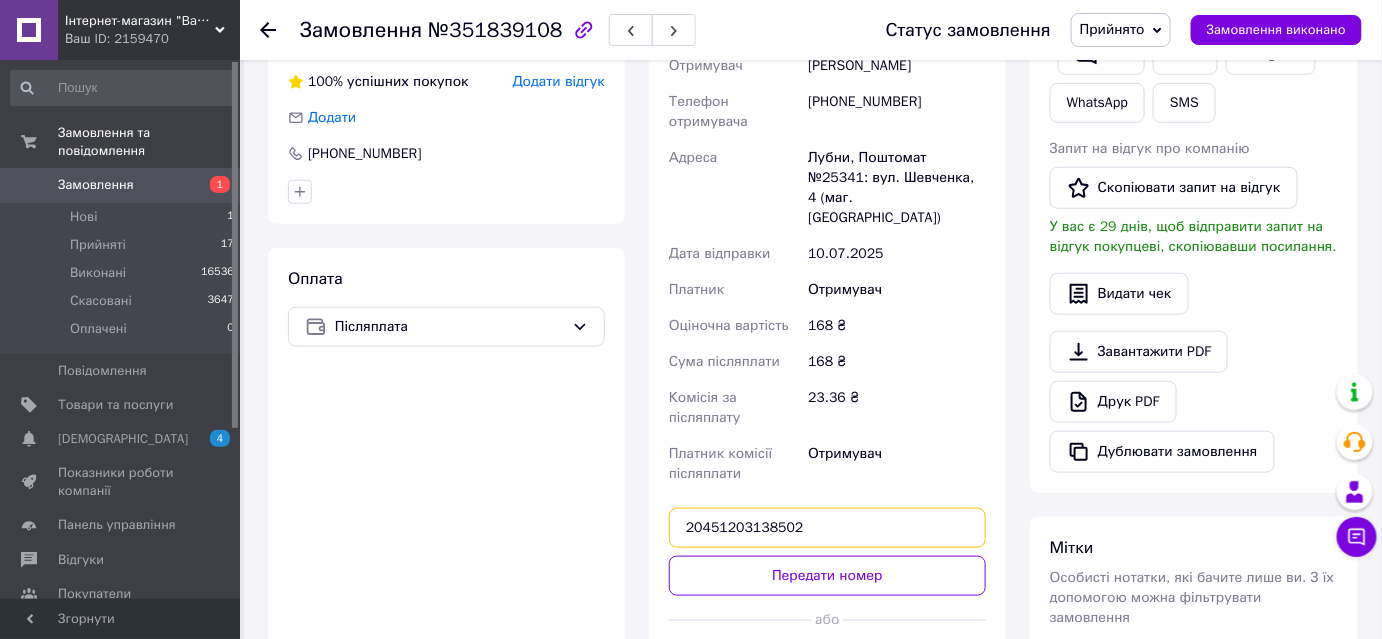 type on "20451203138502" 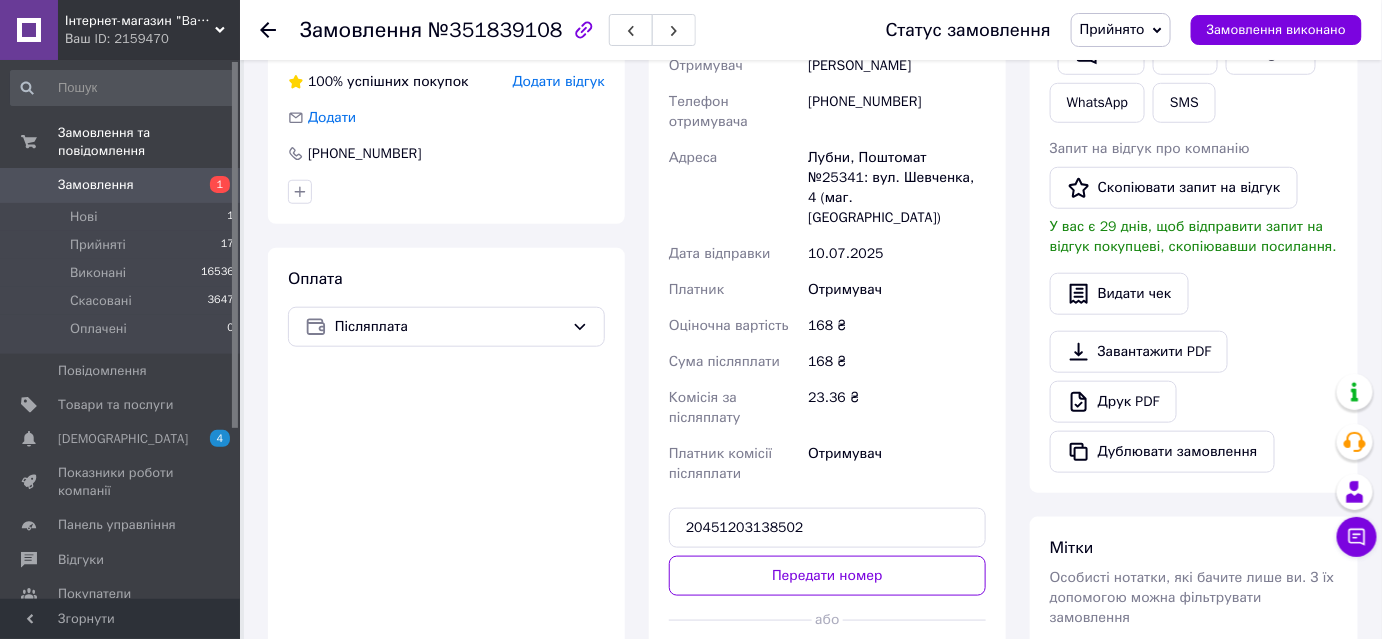 click on "Передати номер" at bounding box center [827, 576] 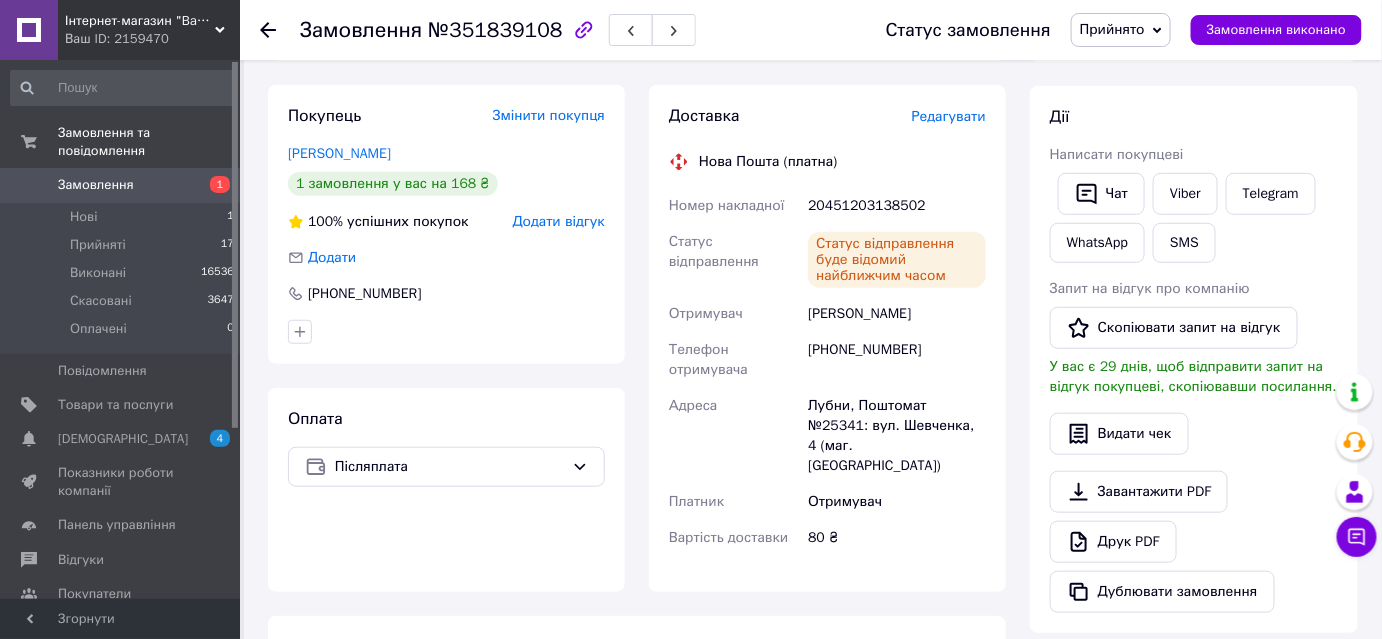 scroll, scrollTop: 181, scrollLeft: 0, axis: vertical 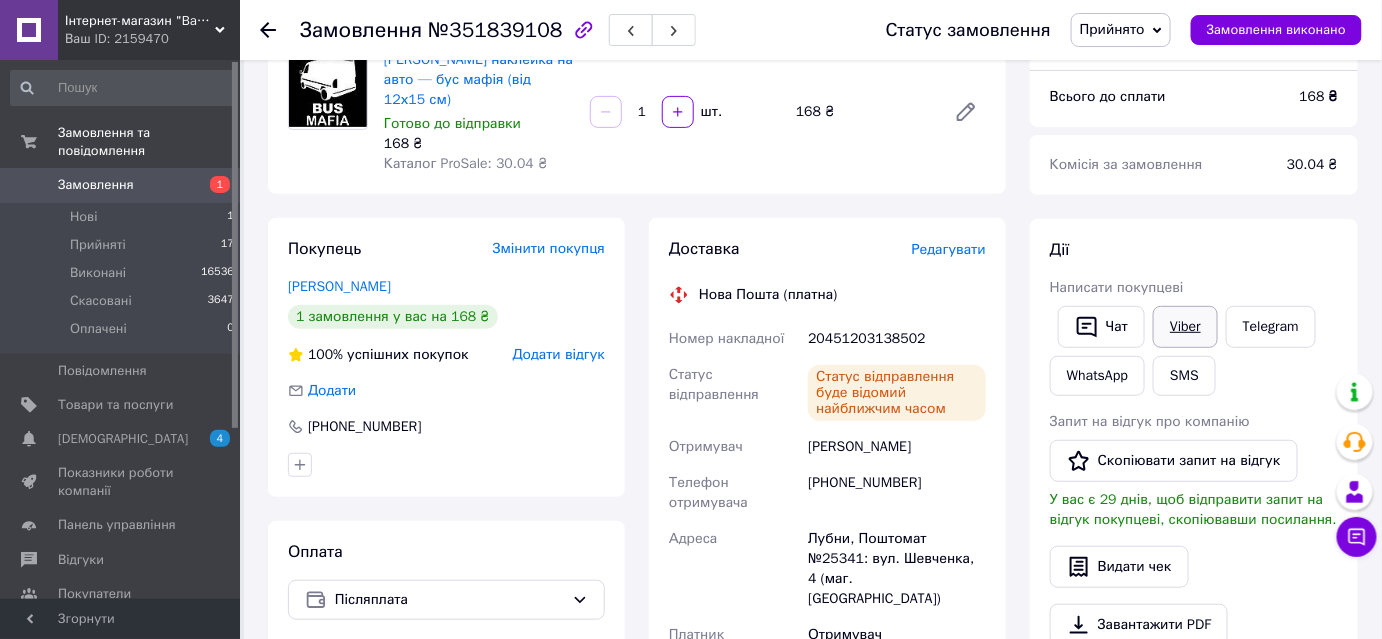 click on "Viber" at bounding box center [1185, 327] 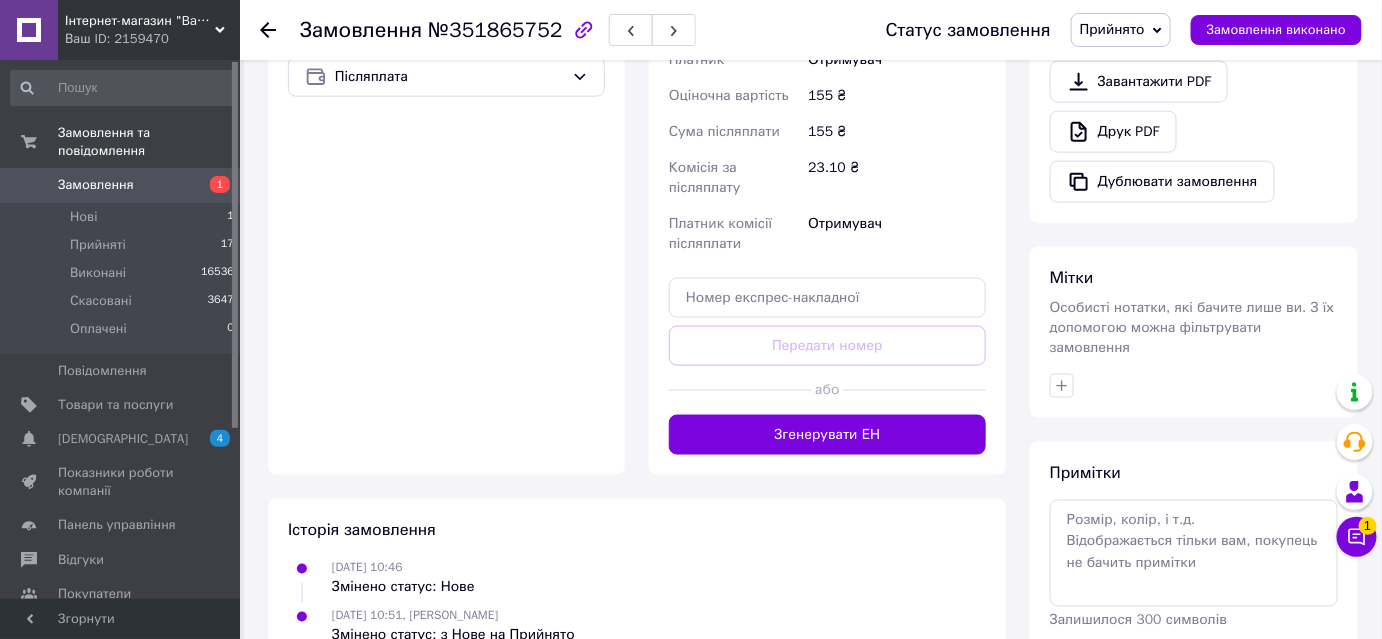 scroll, scrollTop: 727, scrollLeft: 0, axis: vertical 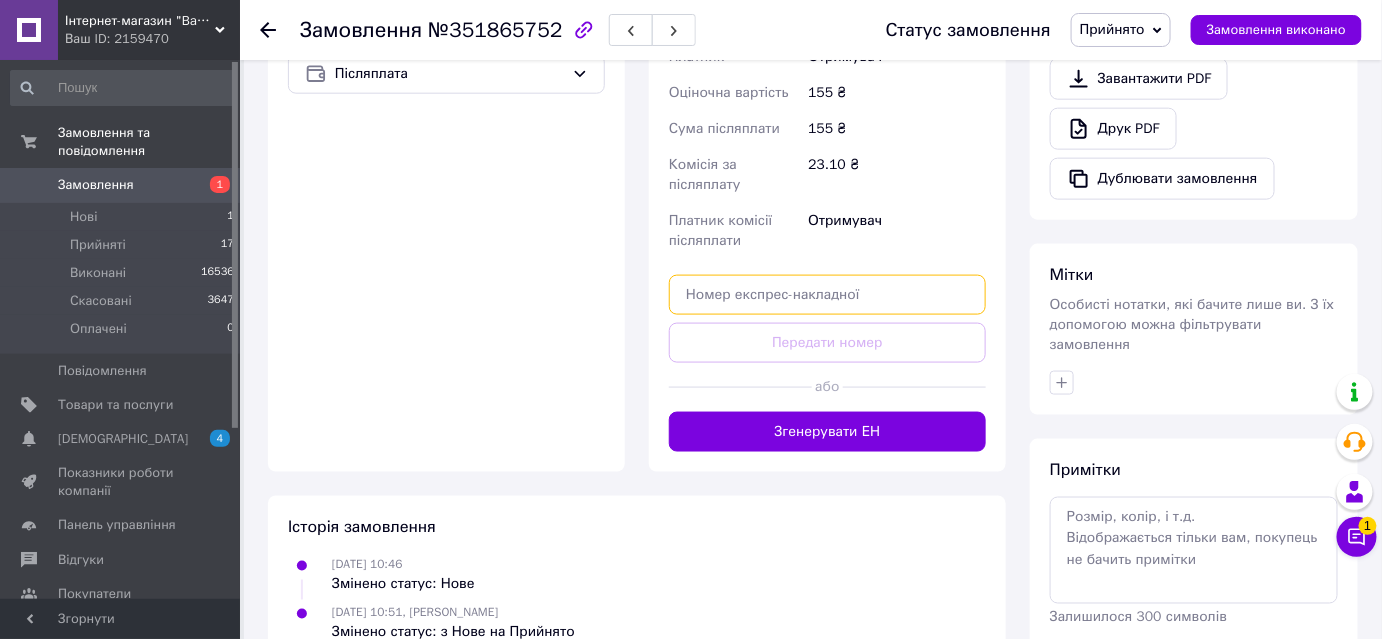 click at bounding box center (827, 295) 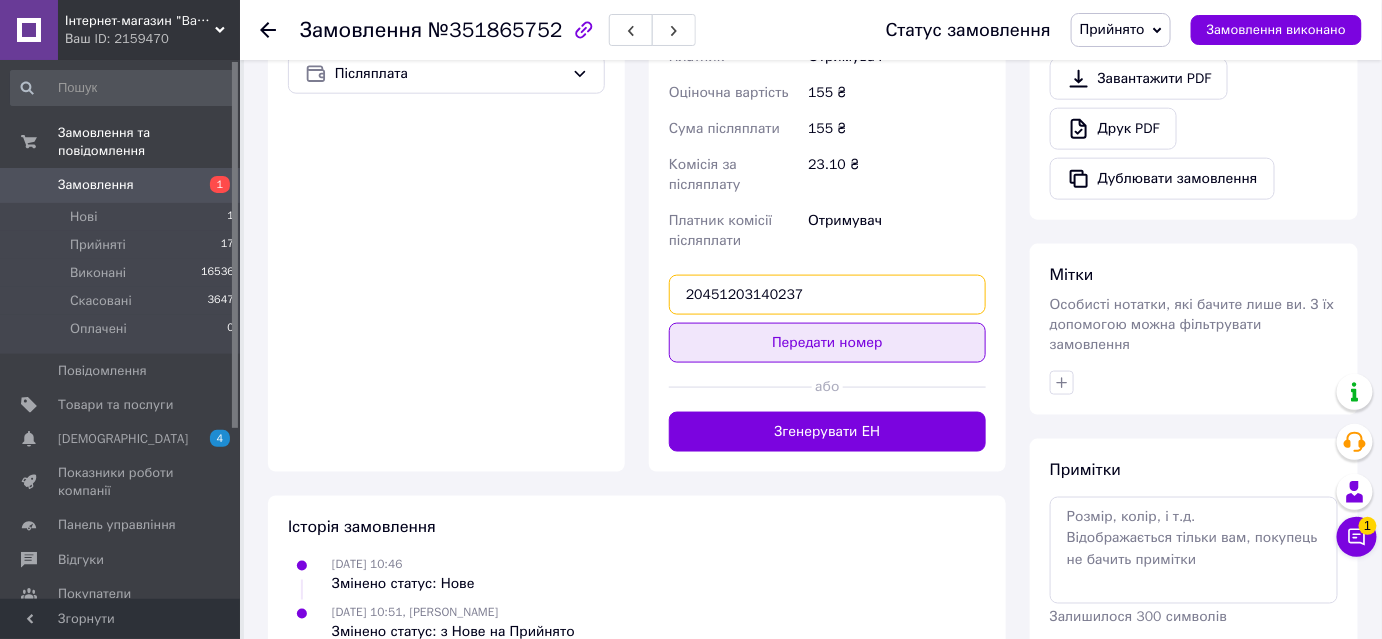 type on "20451203140237" 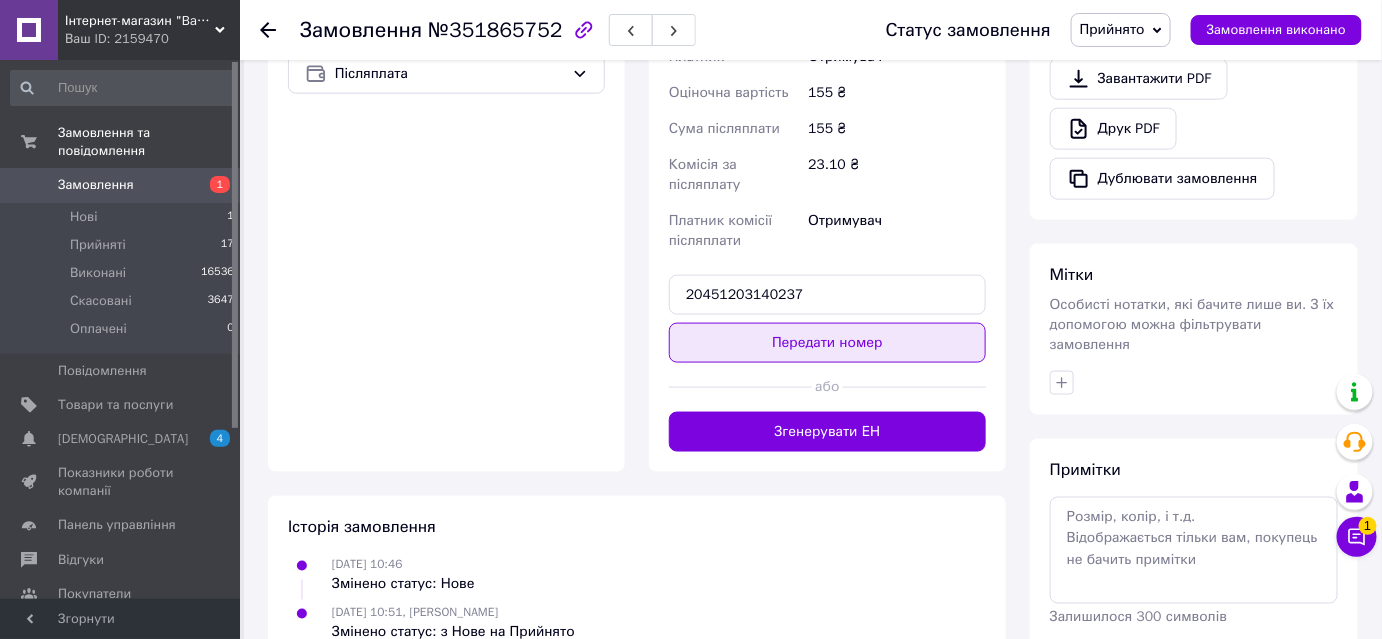 click on "Передати номер" at bounding box center [827, 343] 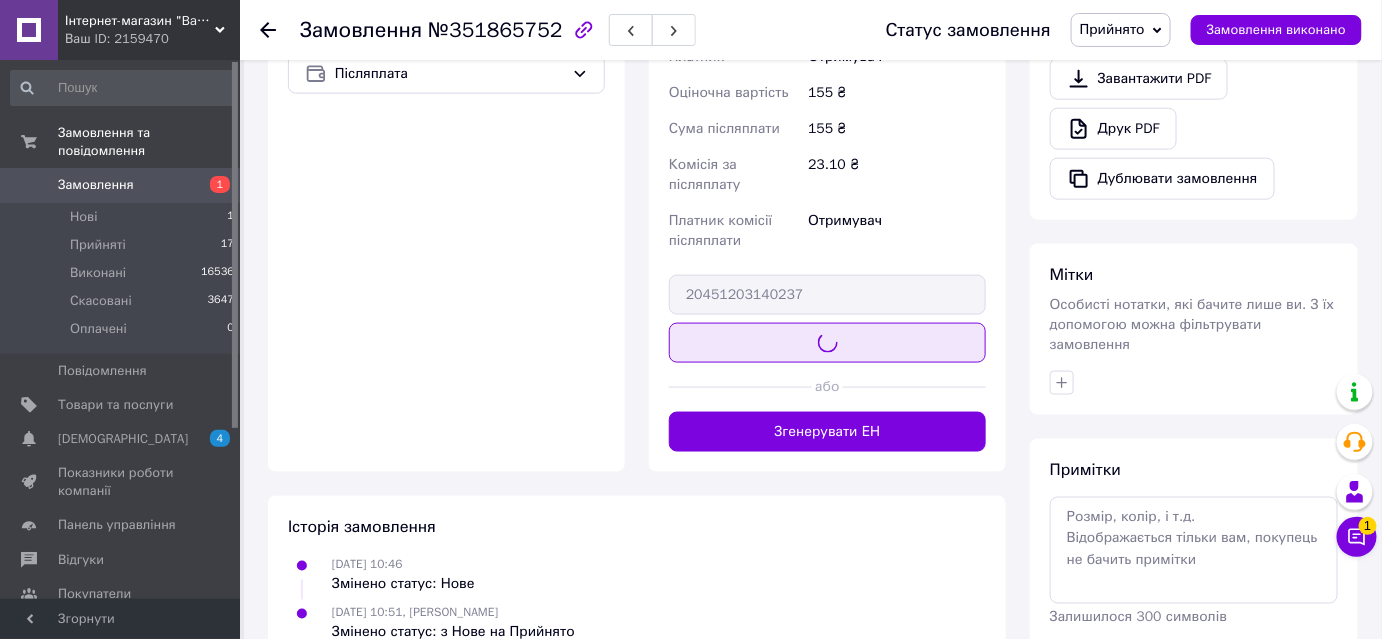 click on "Доставка Редагувати Нова Пошта (платна) Отримувач Таран Олександр Телефон отримувача +380971679659 Адреса м. Черкаси (Черкаська обл.), №7 (до 30 кг на одне місце): вул. Петра Дорошенка, 7 Дата відправки 10.07.2025 Платник Отримувач Оціночна вартість 155 ₴ Сума післяплати 155 ₴ Комісія за післяплату 23.10 ₴ Платник комісії післяплати Отримувач 20451203140237 Передати номер або Згенерувати ЕН" at bounding box center [827, 82] 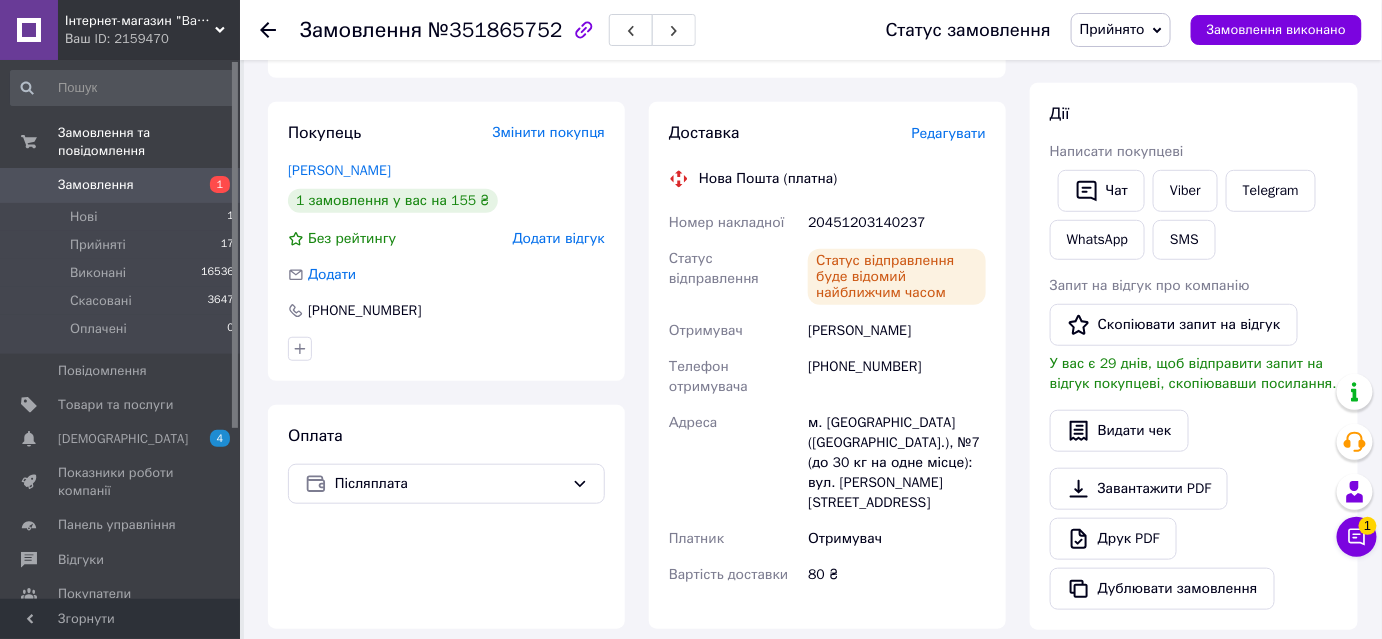 scroll, scrollTop: 181, scrollLeft: 0, axis: vertical 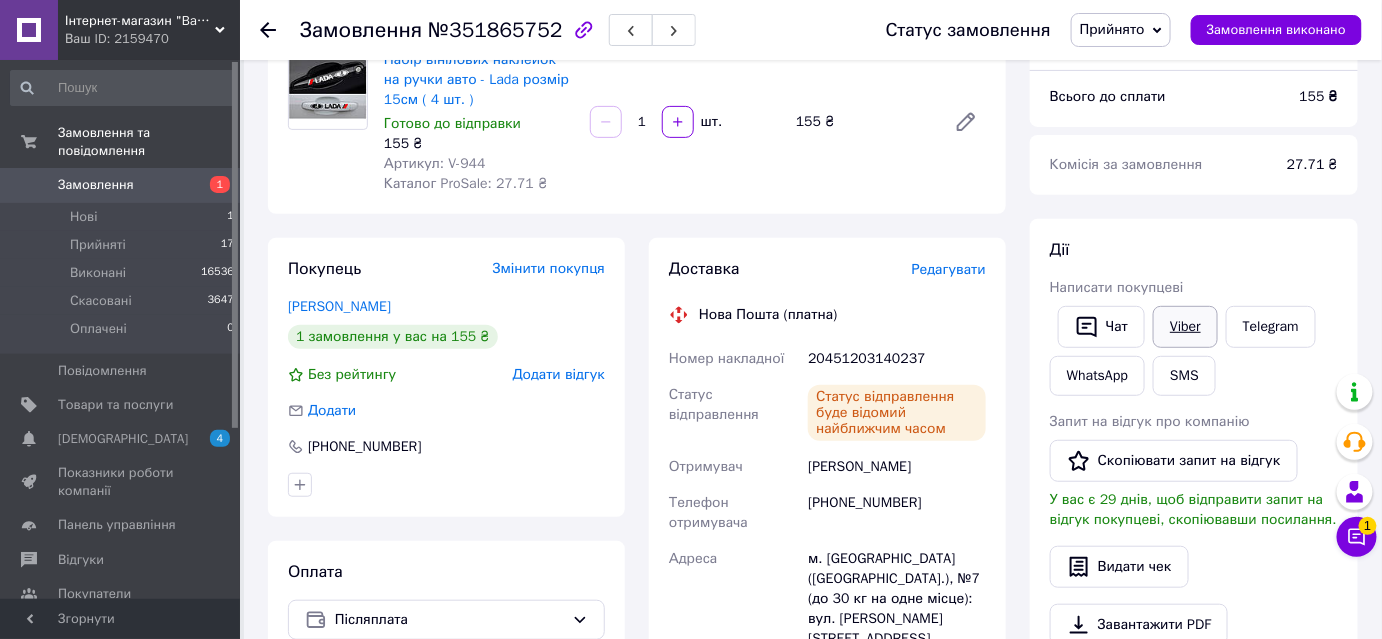 click on "Viber" at bounding box center [1185, 327] 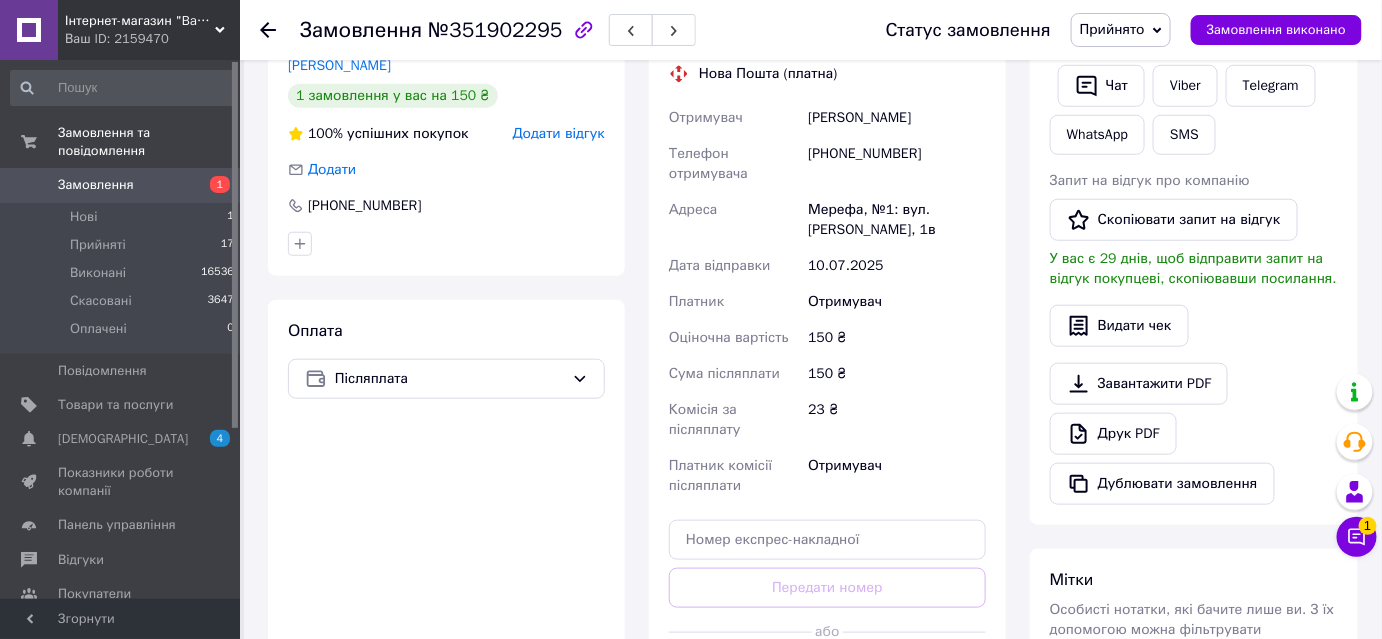 scroll, scrollTop: 545, scrollLeft: 0, axis: vertical 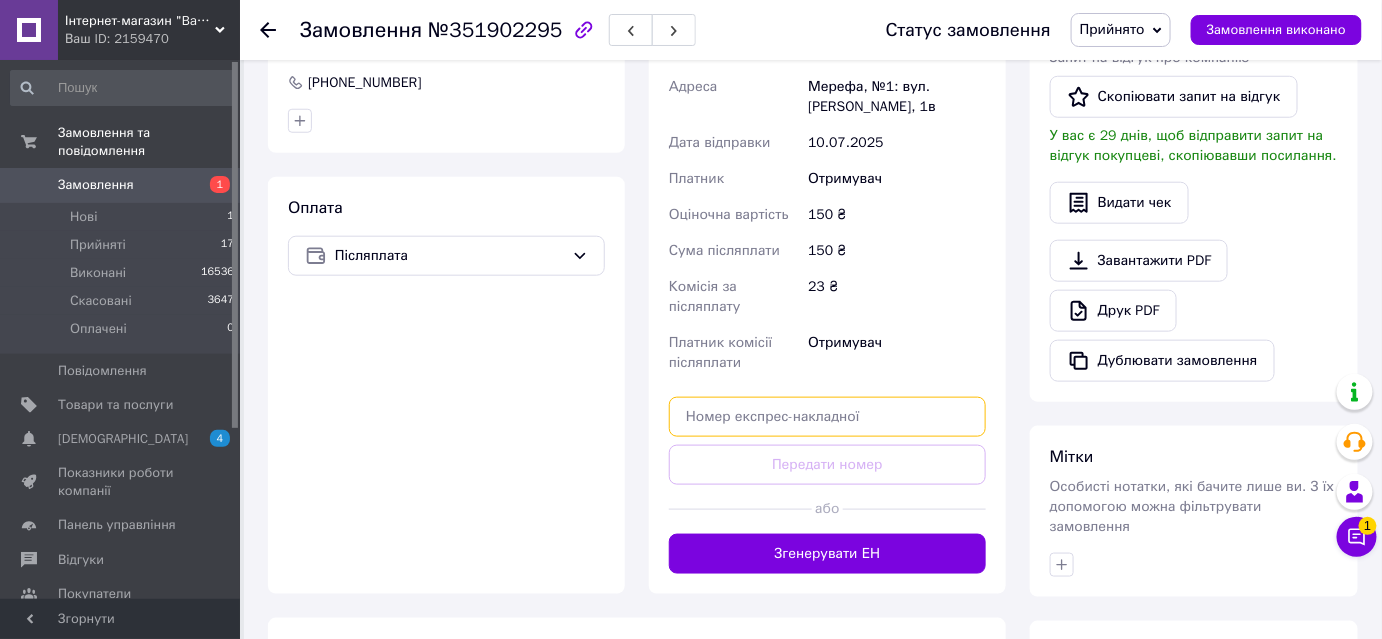click at bounding box center (827, 417) 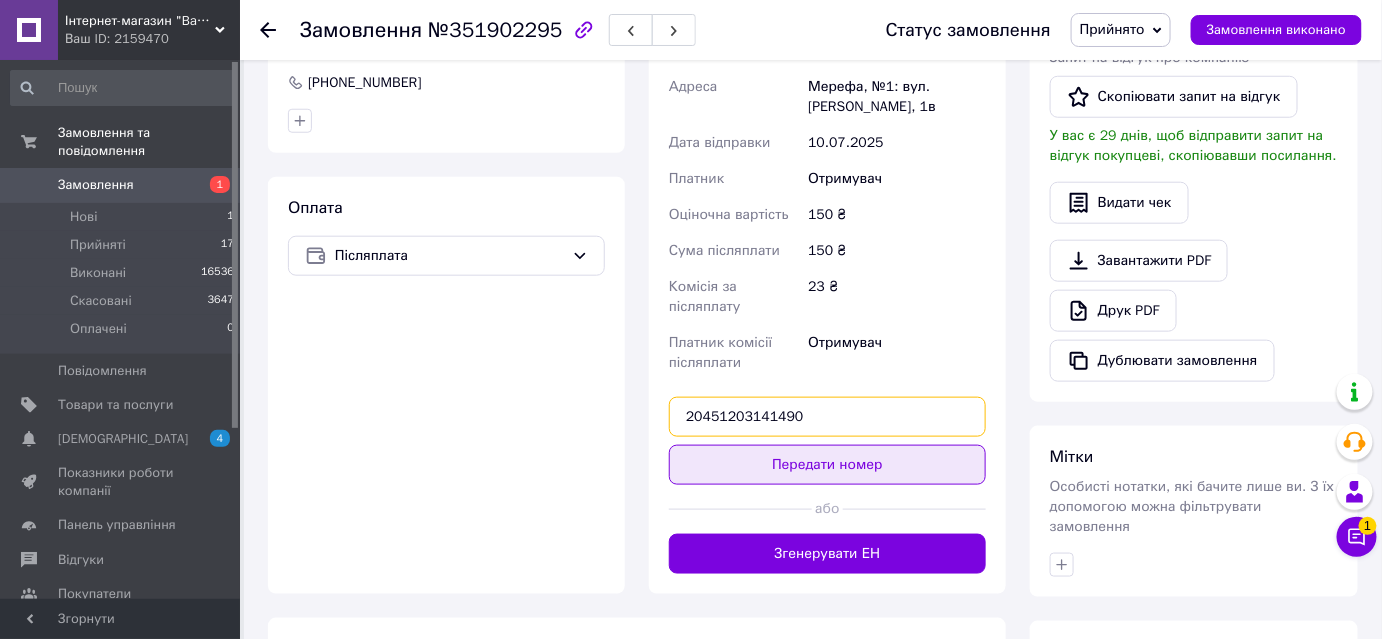 type on "20451203141490" 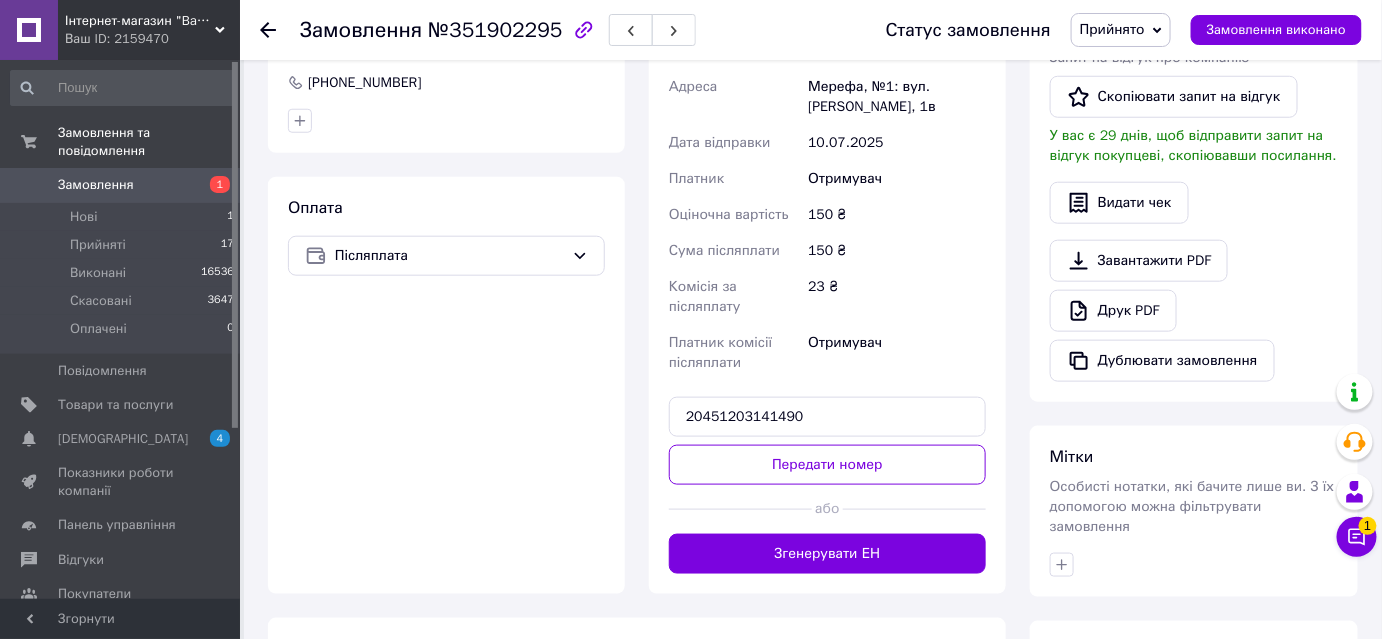 click on "Передати номер" at bounding box center (827, 465) 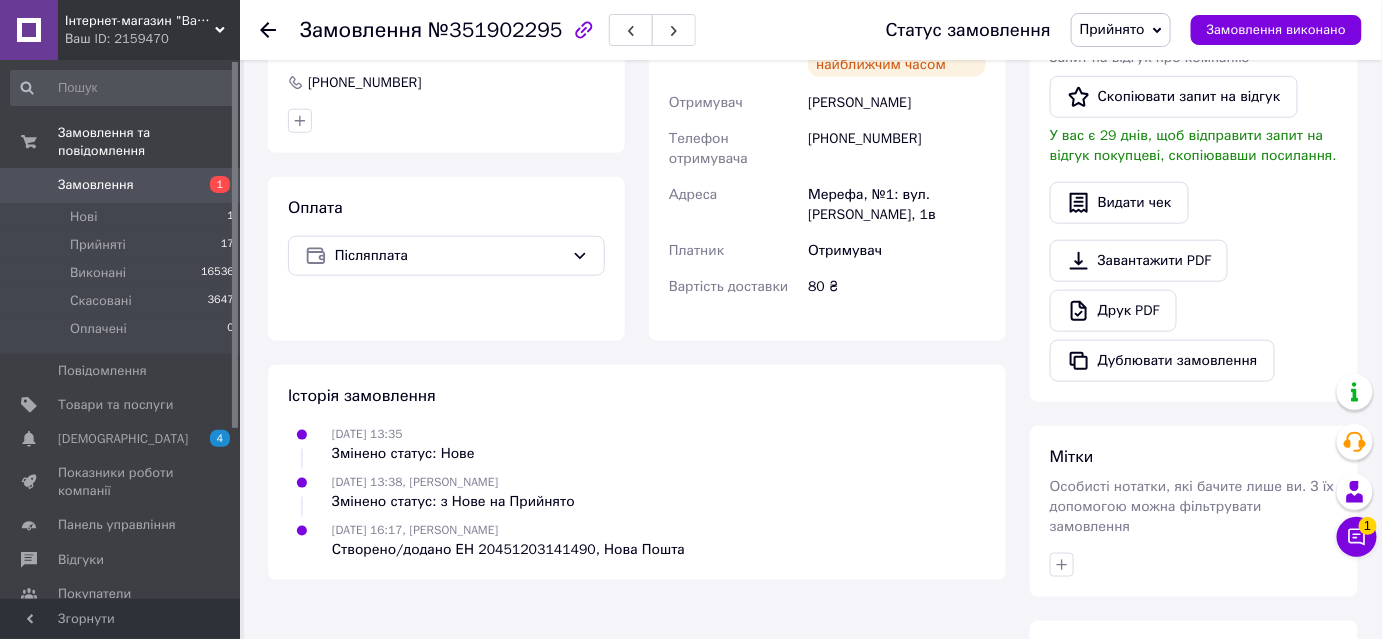 scroll, scrollTop: 363, scrollLeft: 0, axis: vertical 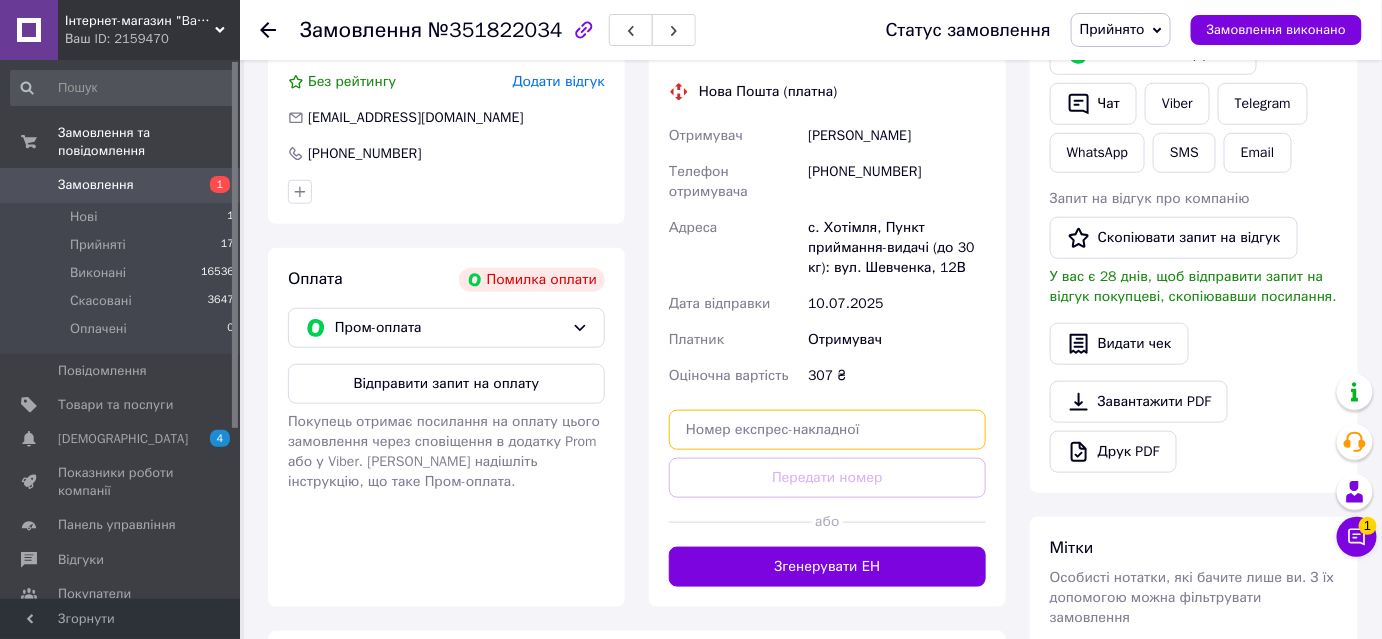 click at bounding box center [827, 430] 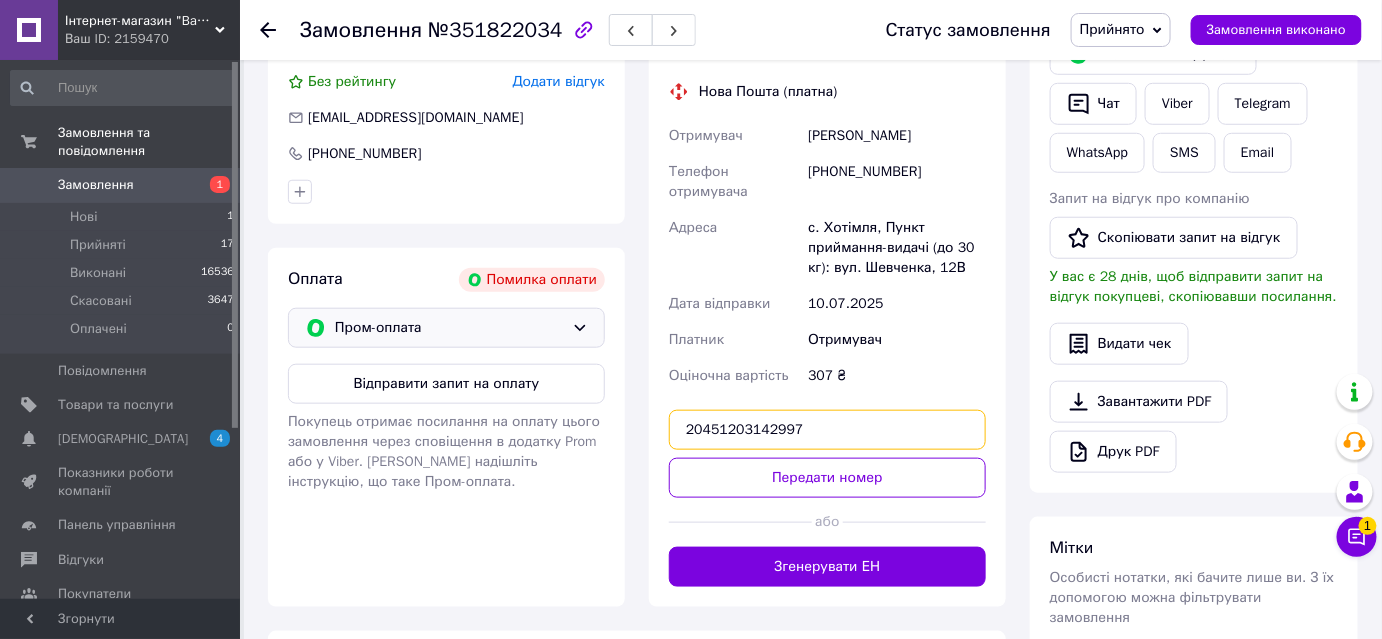 type on "20451203142997" 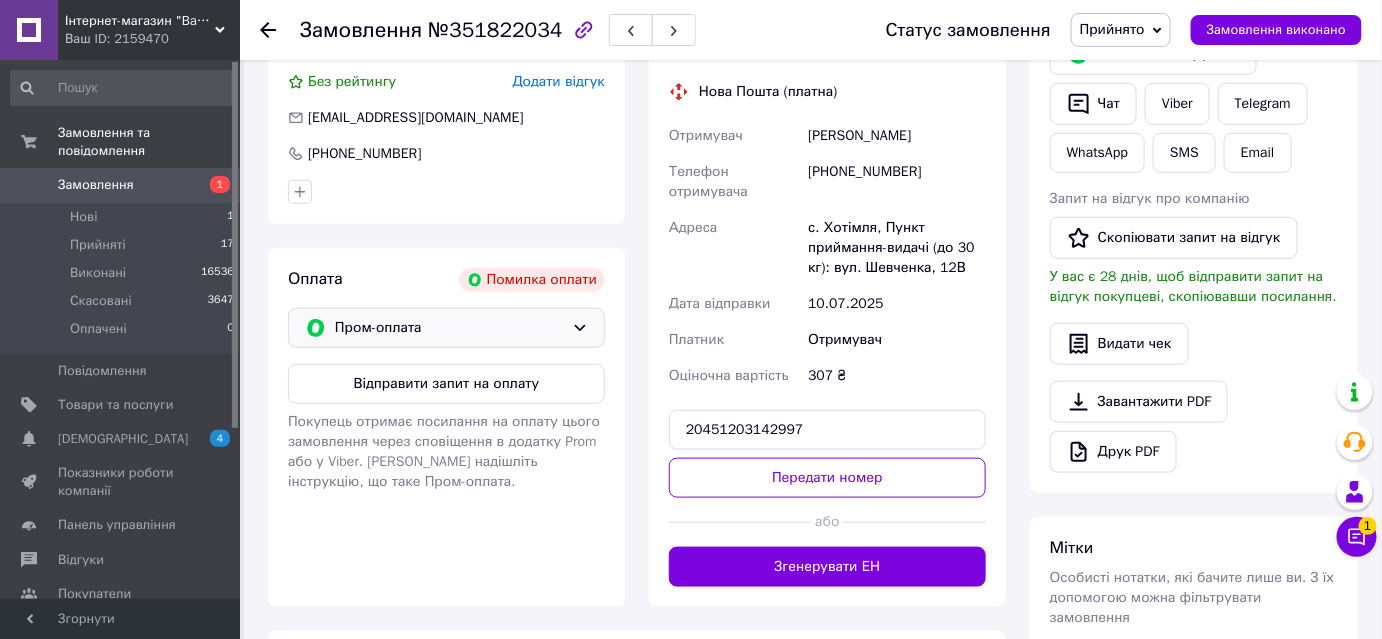 click 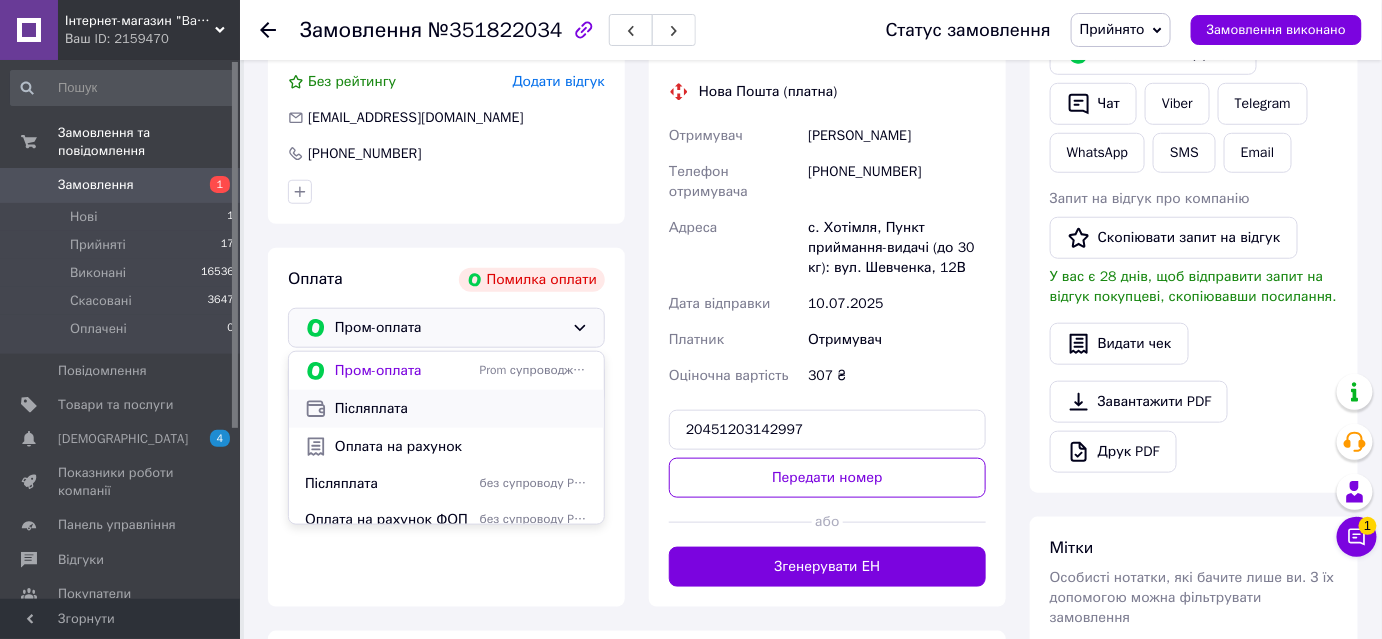 click on "Післяплата" at bounding box center [461, 409] 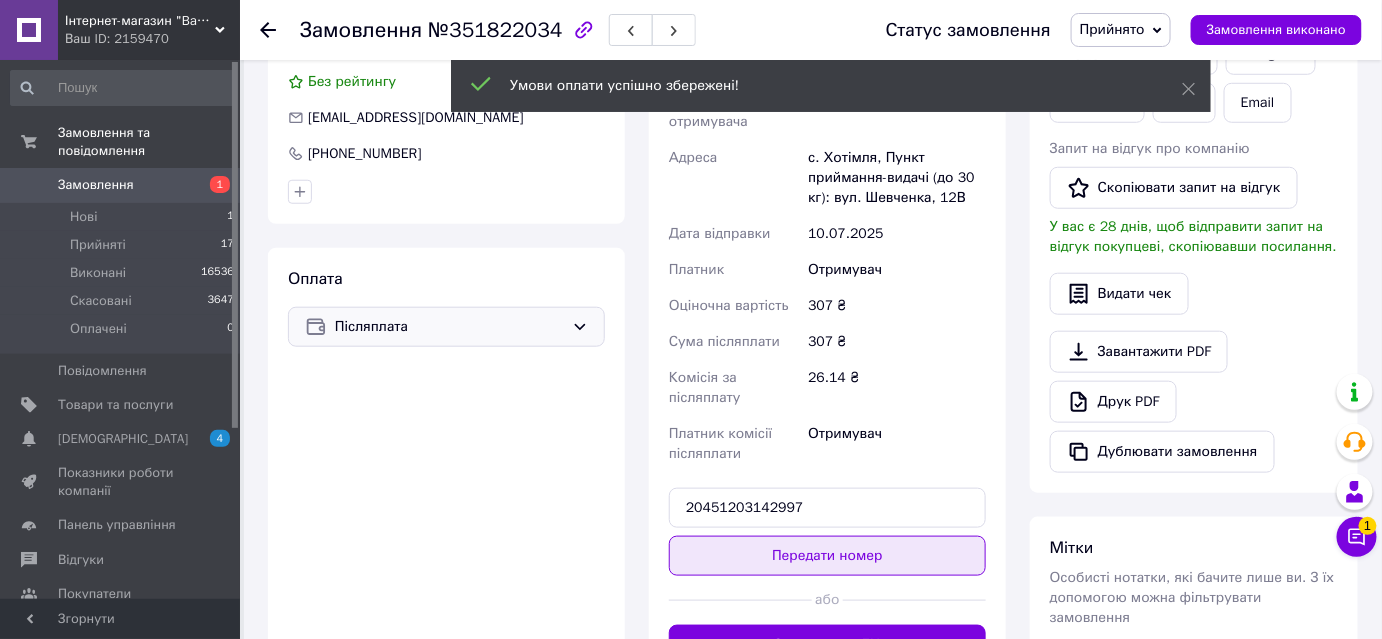 click on "Передати номер" at bounding box center (827, 556) 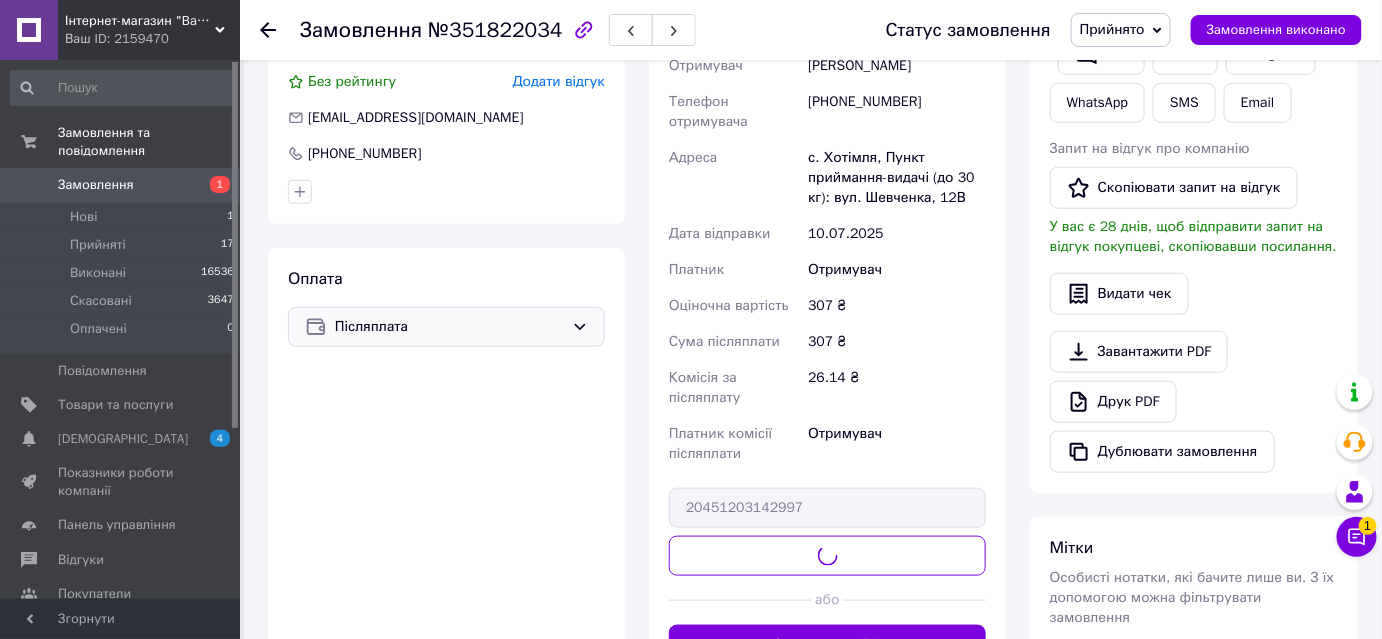 scroll, scrollTop: 181, scrollLeft: 0, axis: vertical 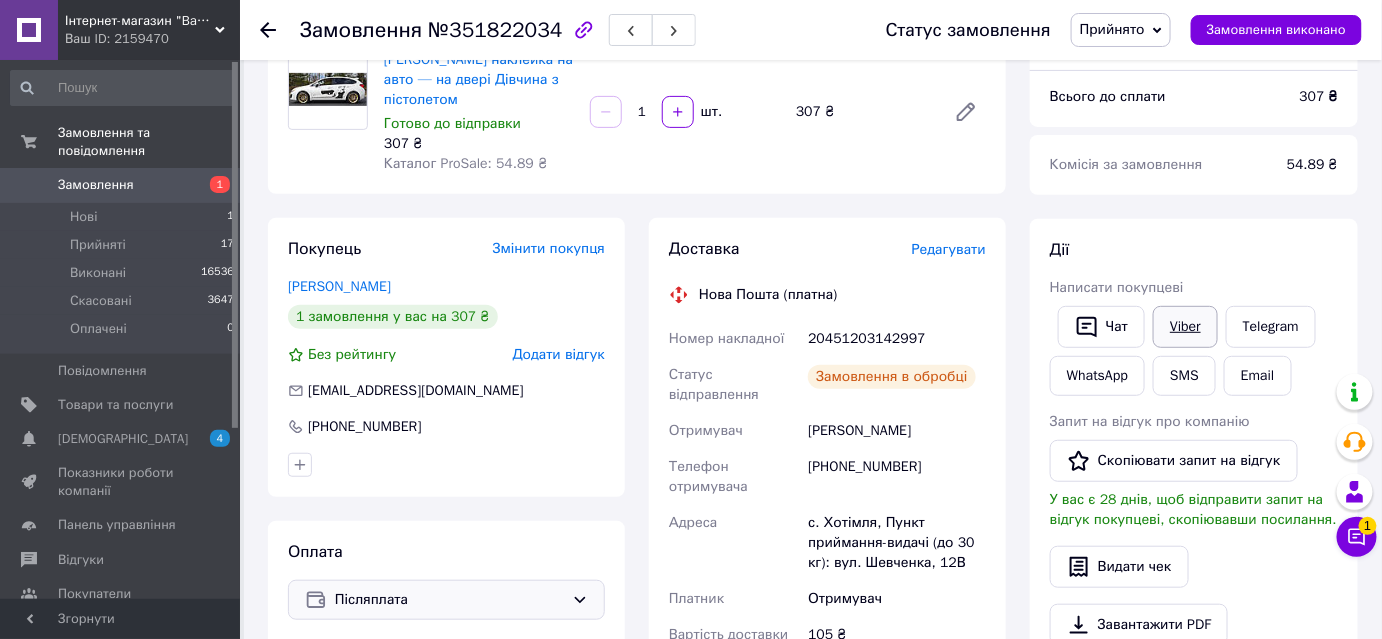 click on "Viber" at bounding box center [1185, 327] 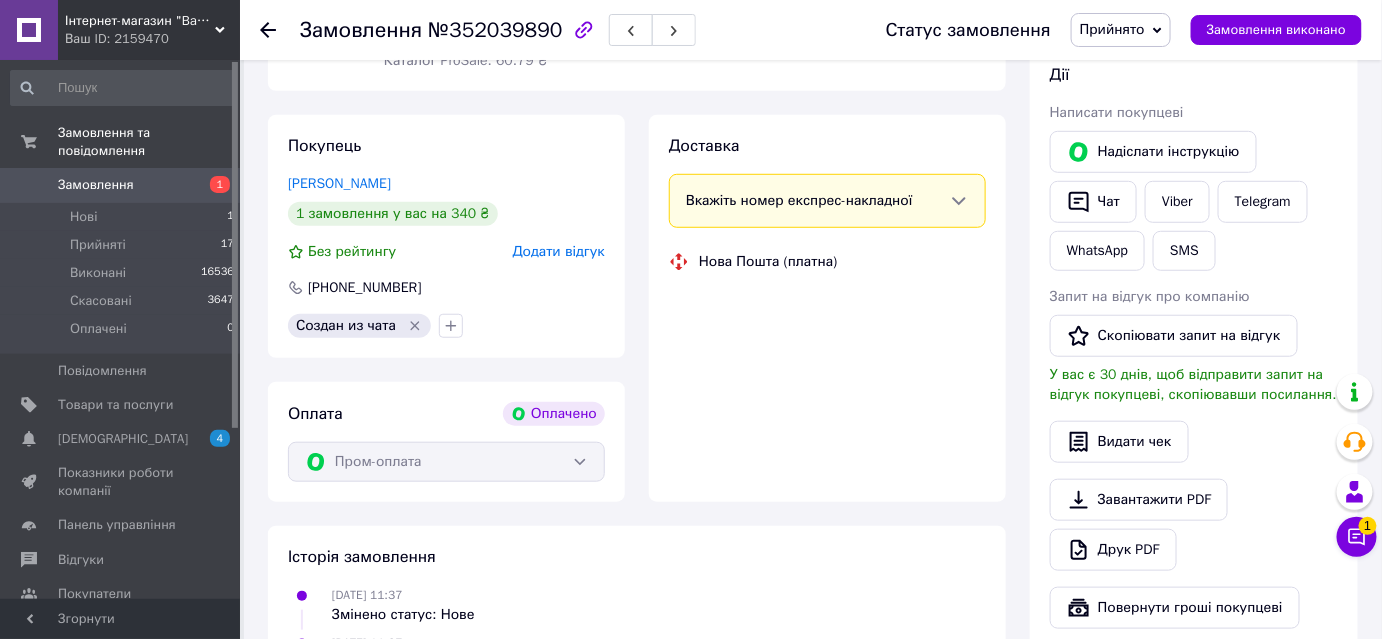 scroll, scrollTop: 352, scrollLeft: 0, axis: vertical 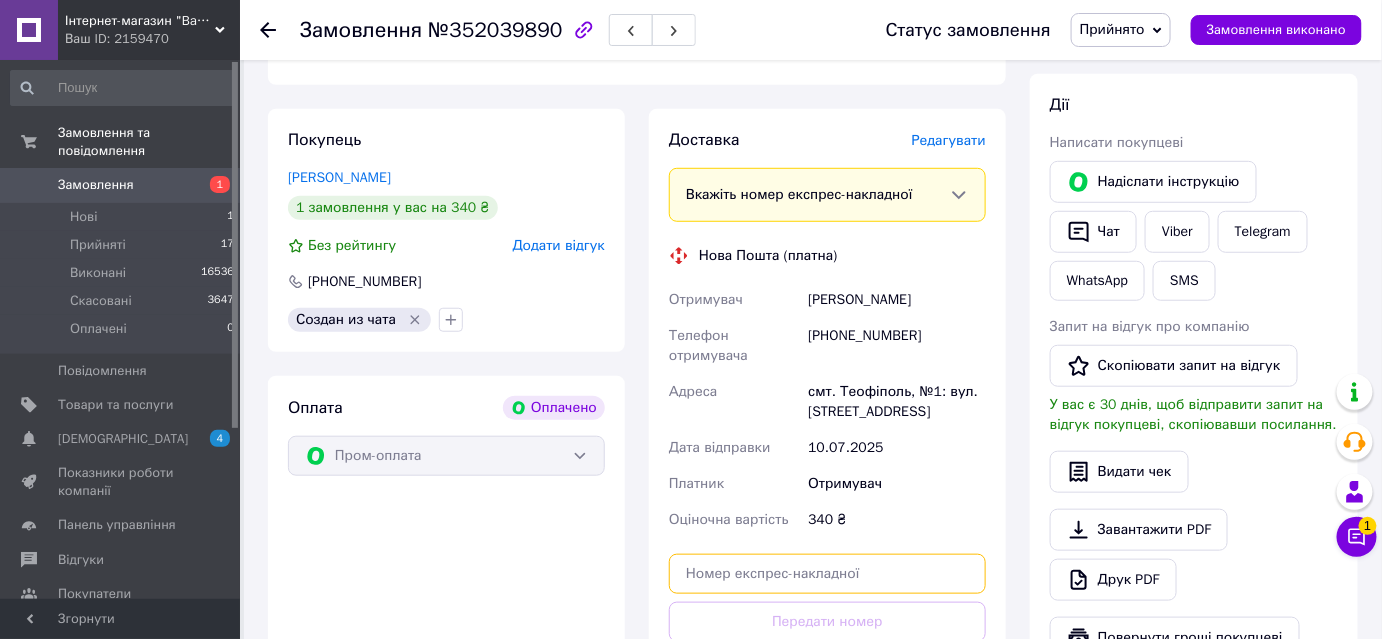 click at bounding box center (827, 574) 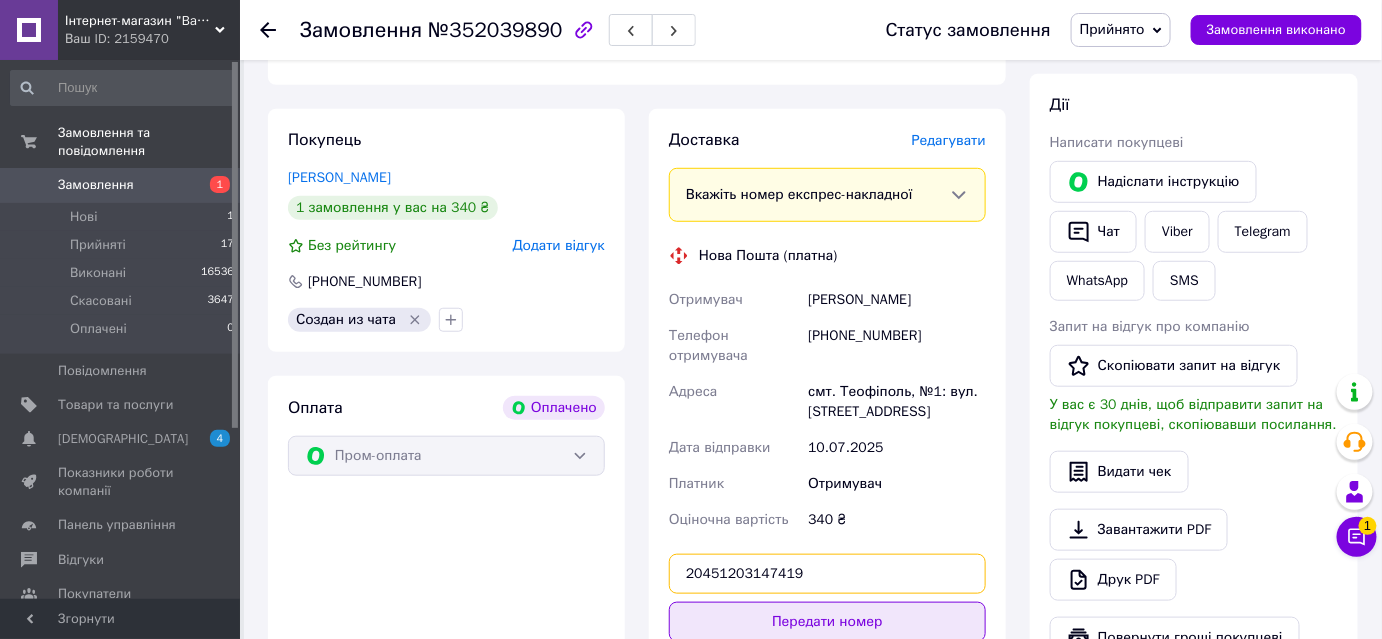 type on "20451203147419" 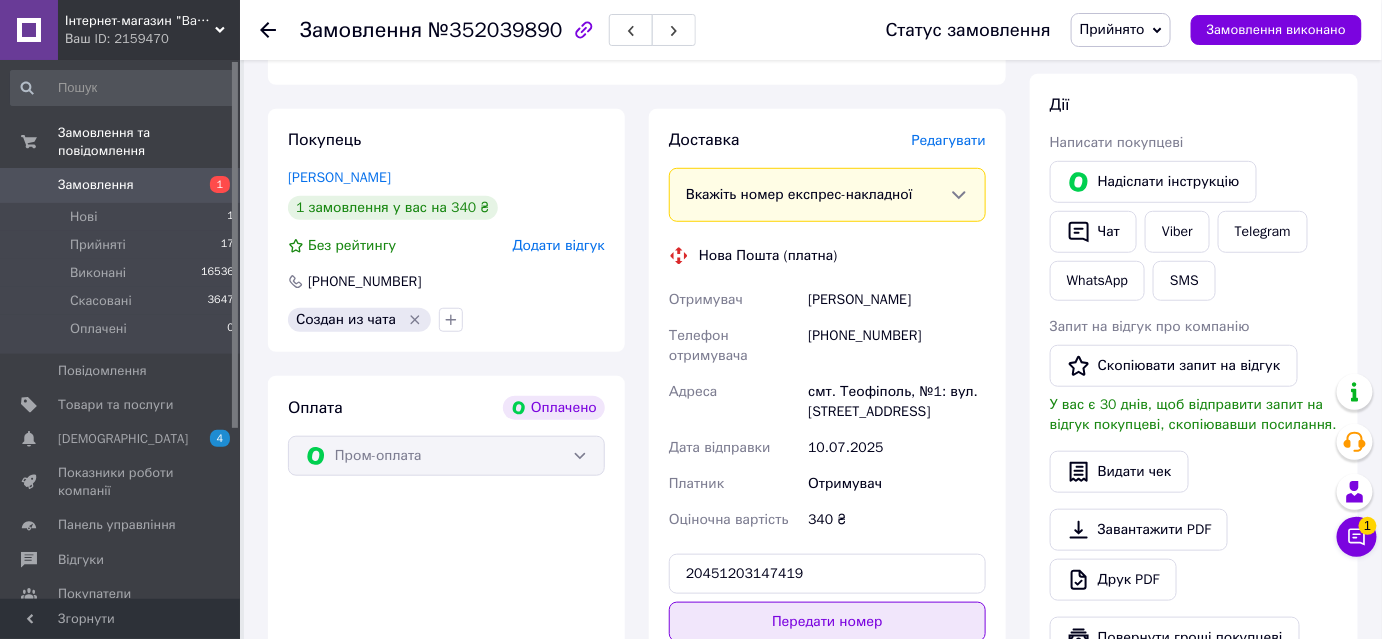 click on "Передати номер" at bounding box center [827, 622] 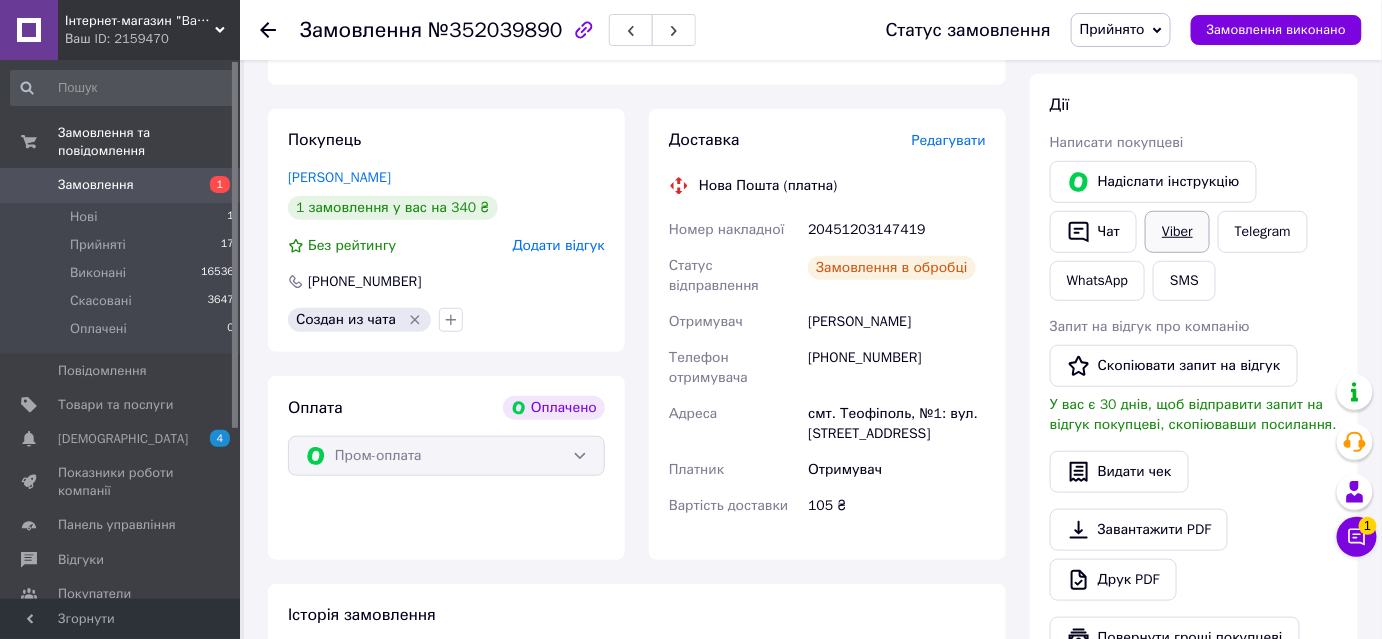 click on "Viber" at bounding box center [1177, 232] 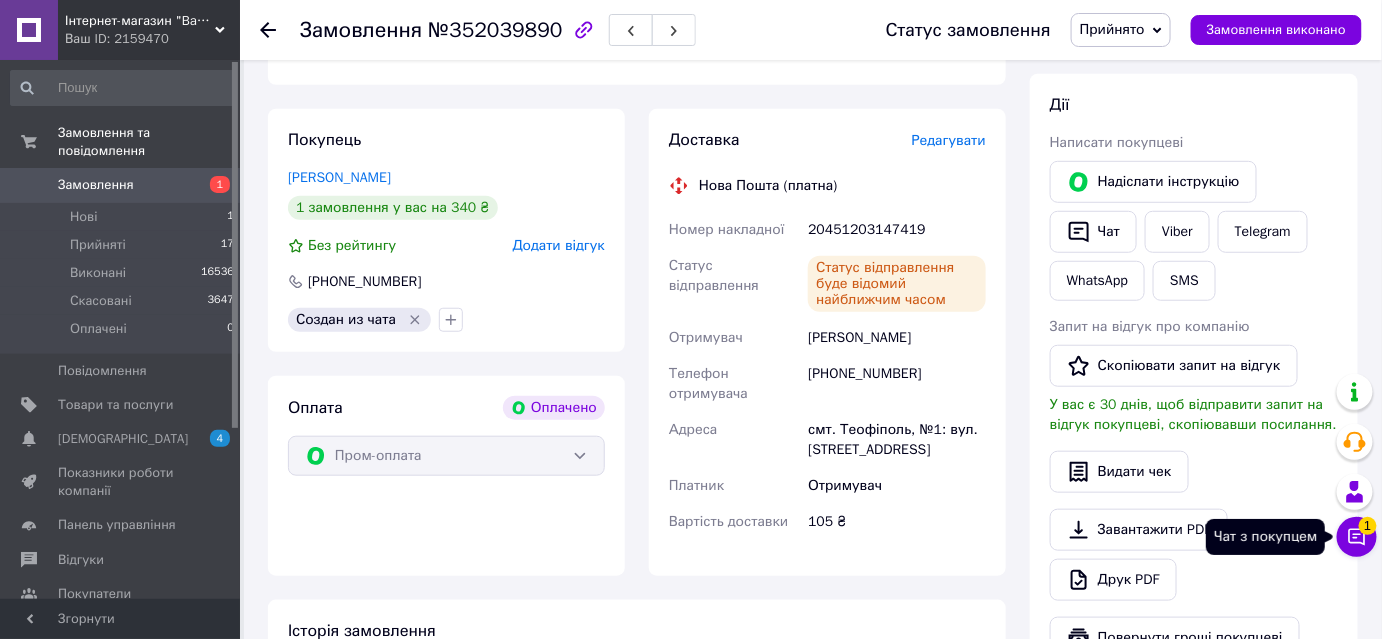 click on "1" at bounding box center (1368, 526) 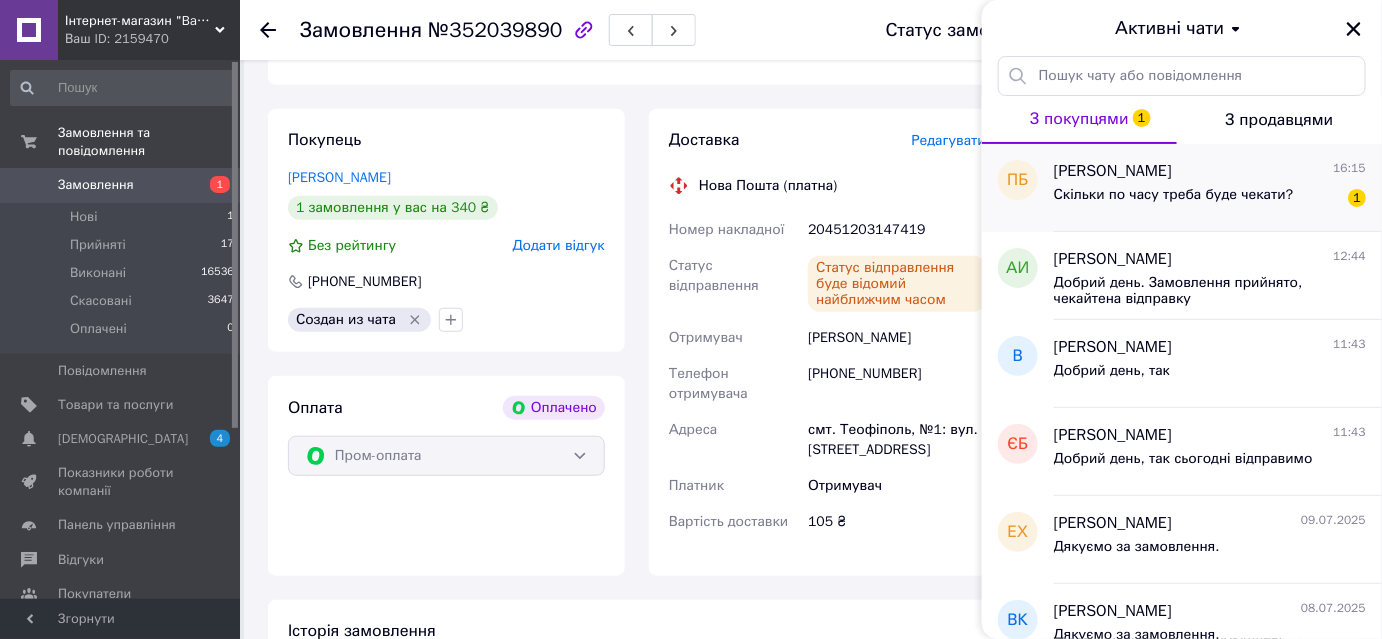 click on "Павло Балянт 16:15" at bounding box center [1210, 171] 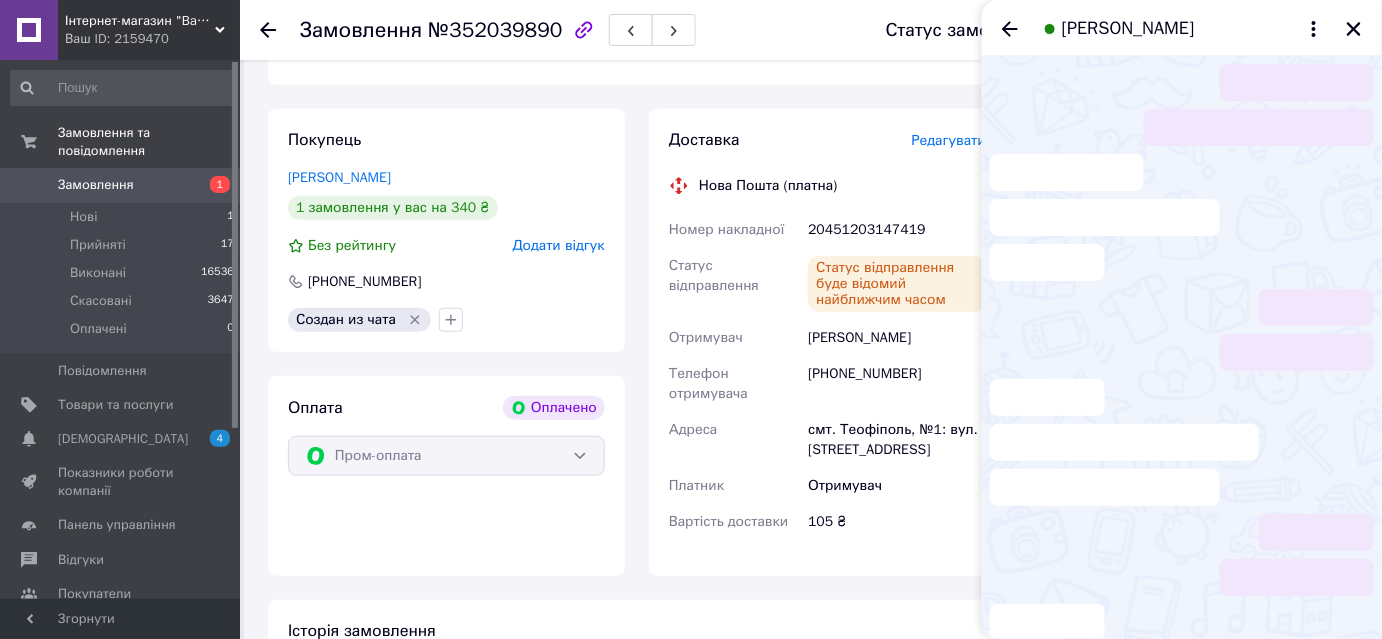 scroll, scrollTop: 1680, scrollLeft: 0, axis: vertical 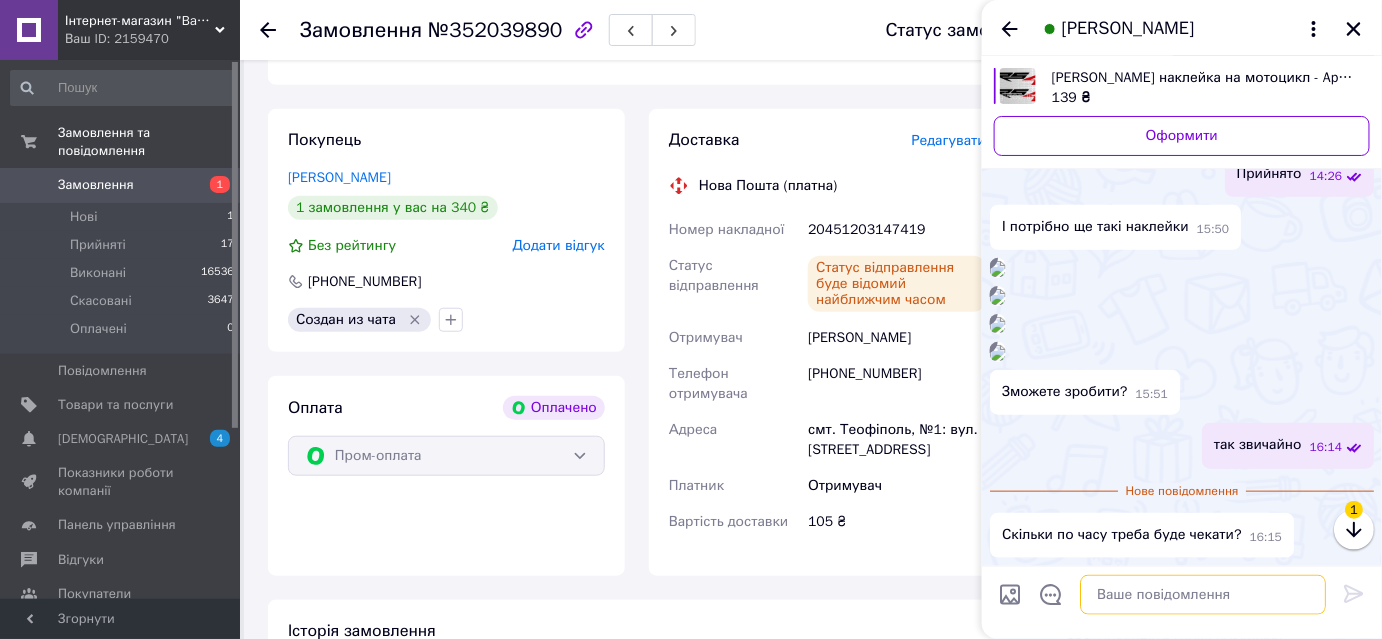 click at bounding box center (1203, 595) 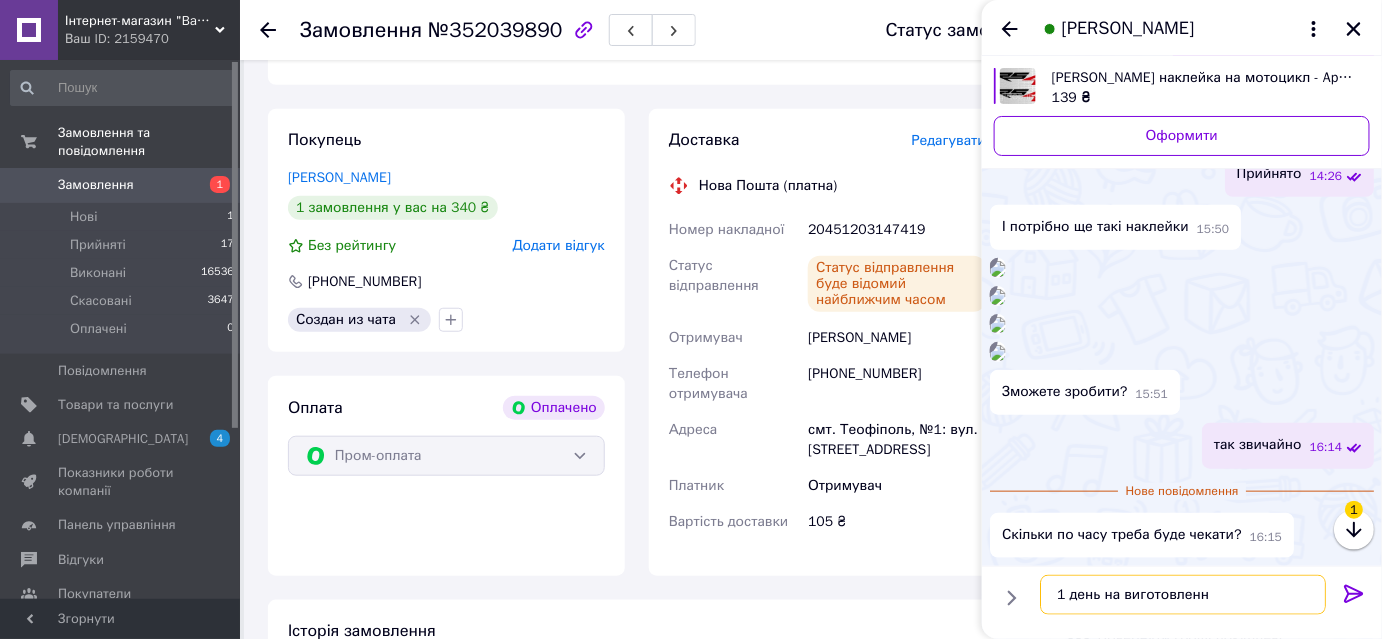 type on "1 день на виготовлення" 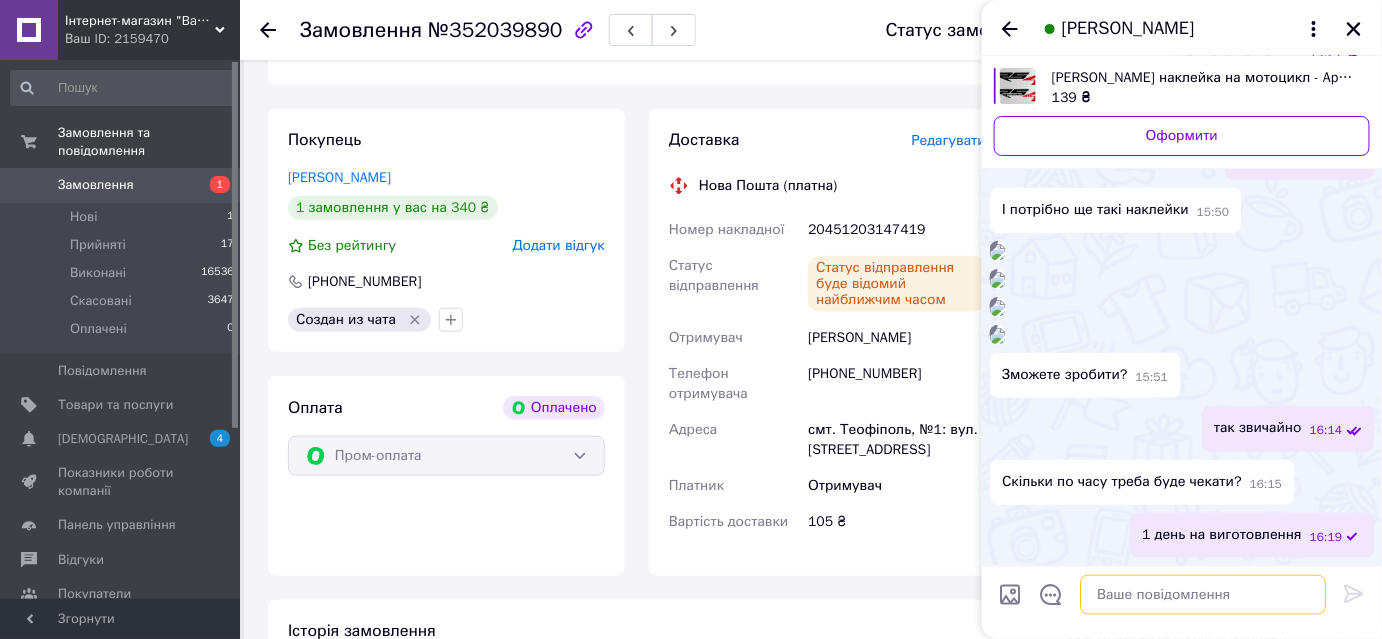 scroll, scrollTop: 1821, scrollLeft: 0, axis: vertical 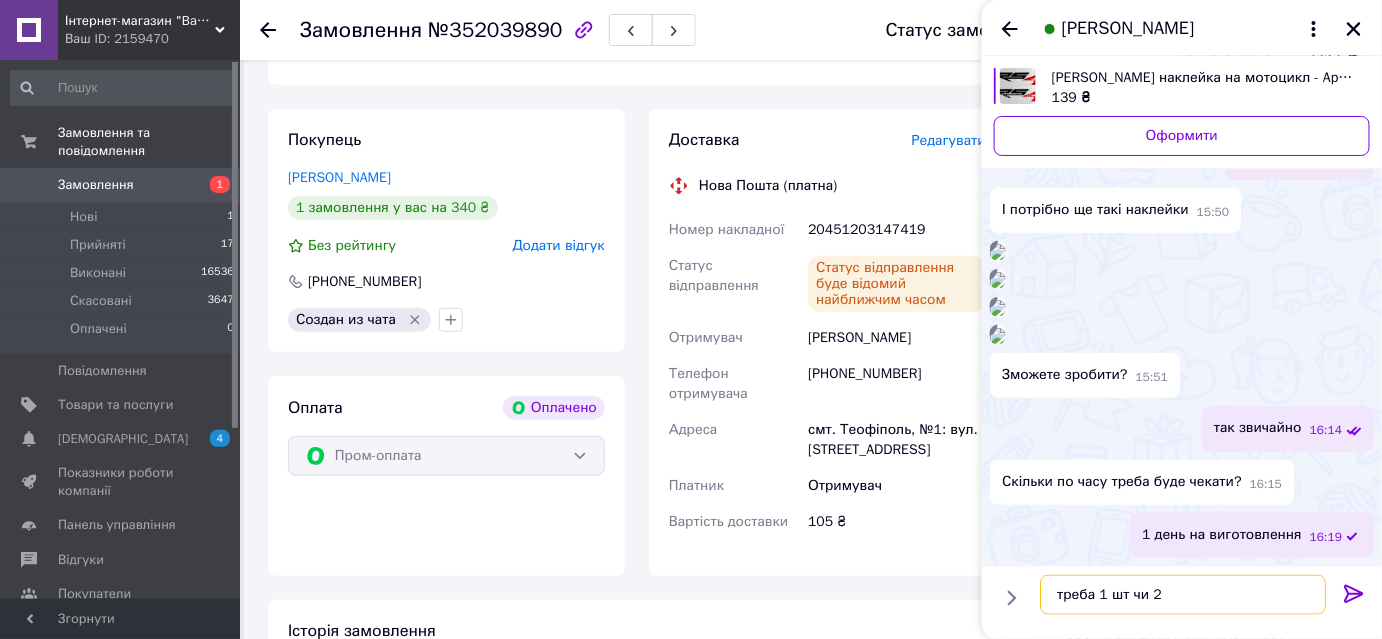 type on "треба 1 шт чи 2 ?" 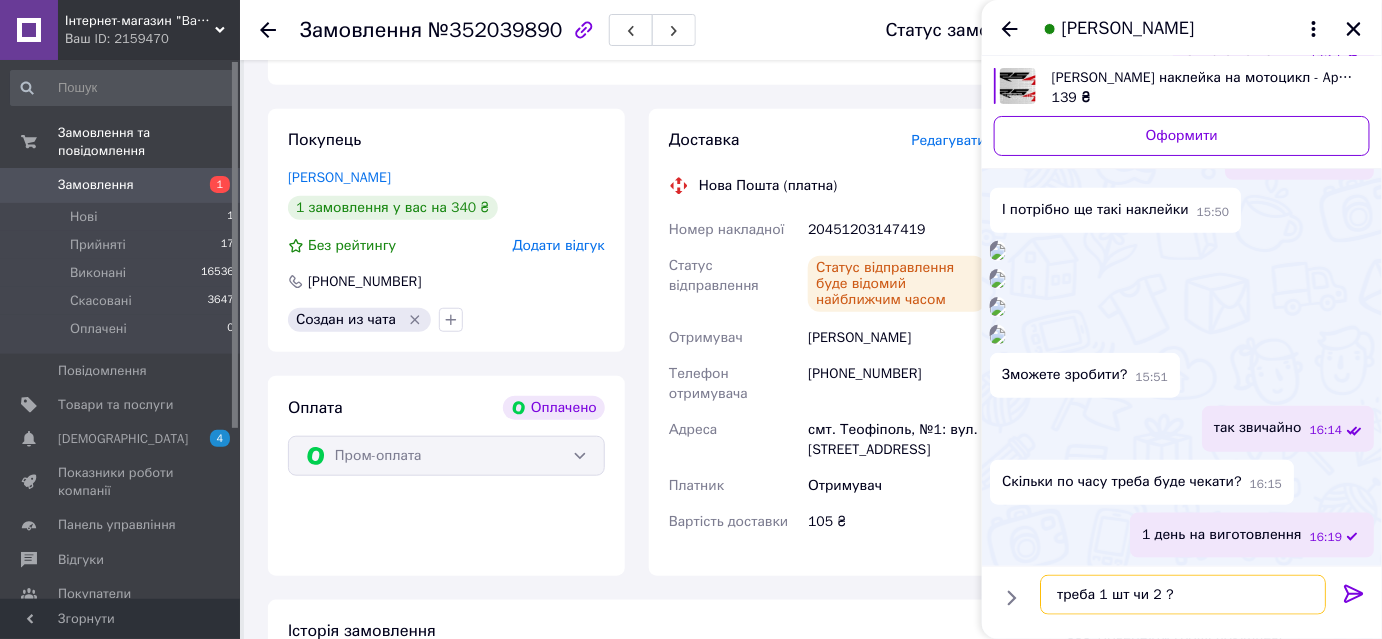 type 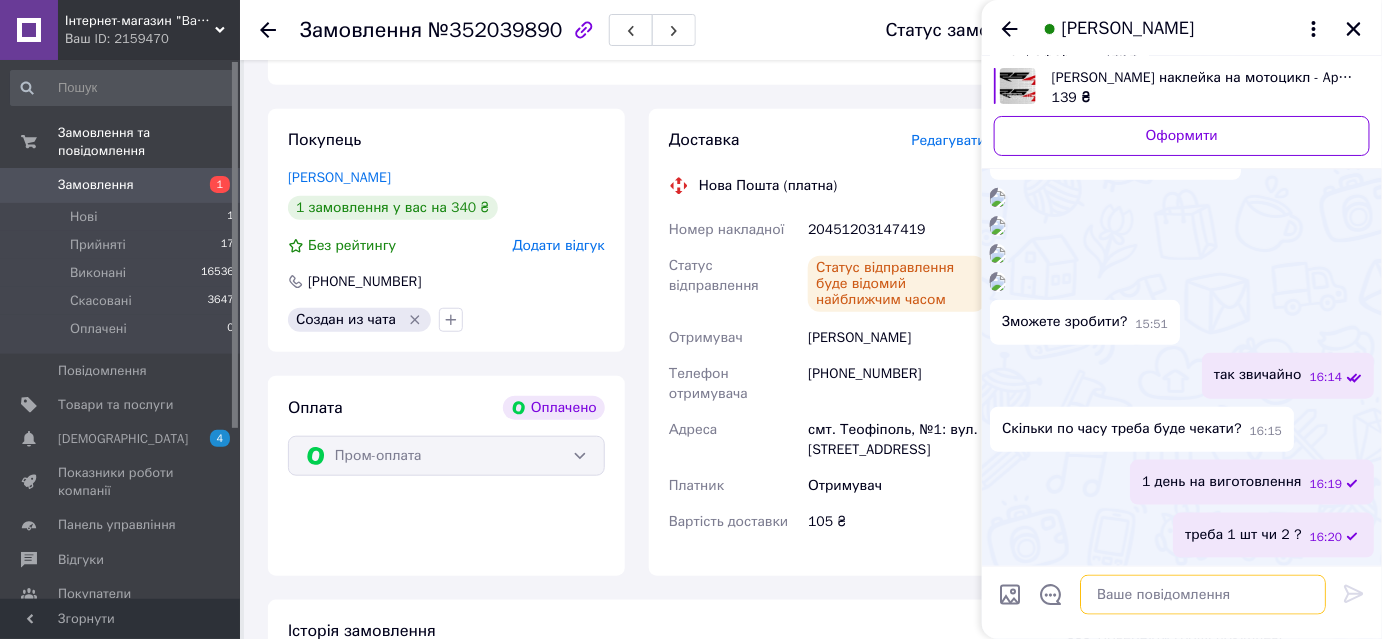 scroll, scrollTop: 874, scrollLeft: 0, axis: vertical 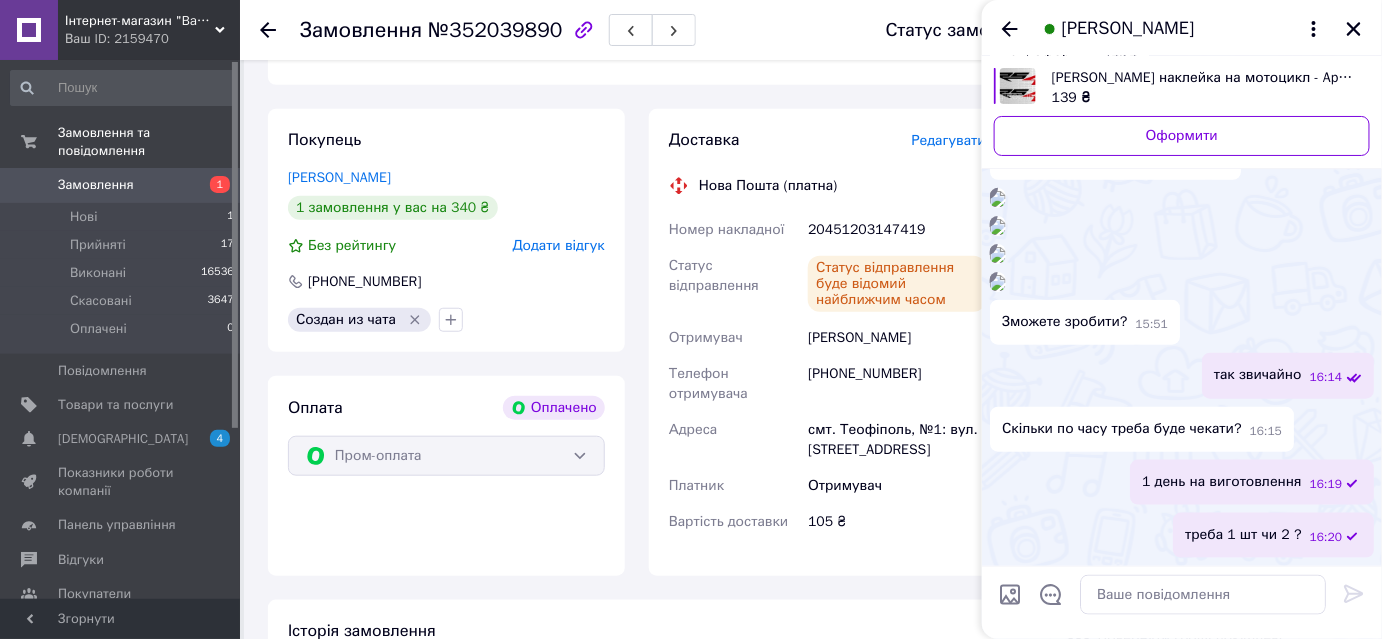 click at bounding box center (998, 199) 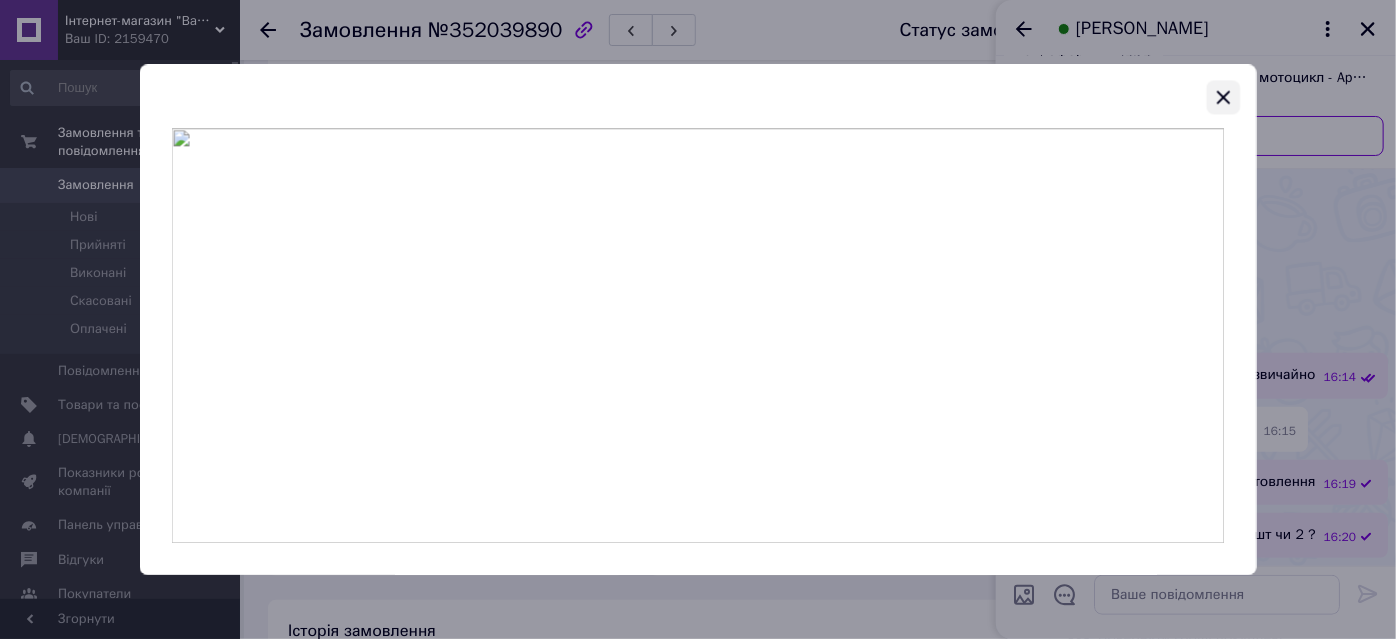 click 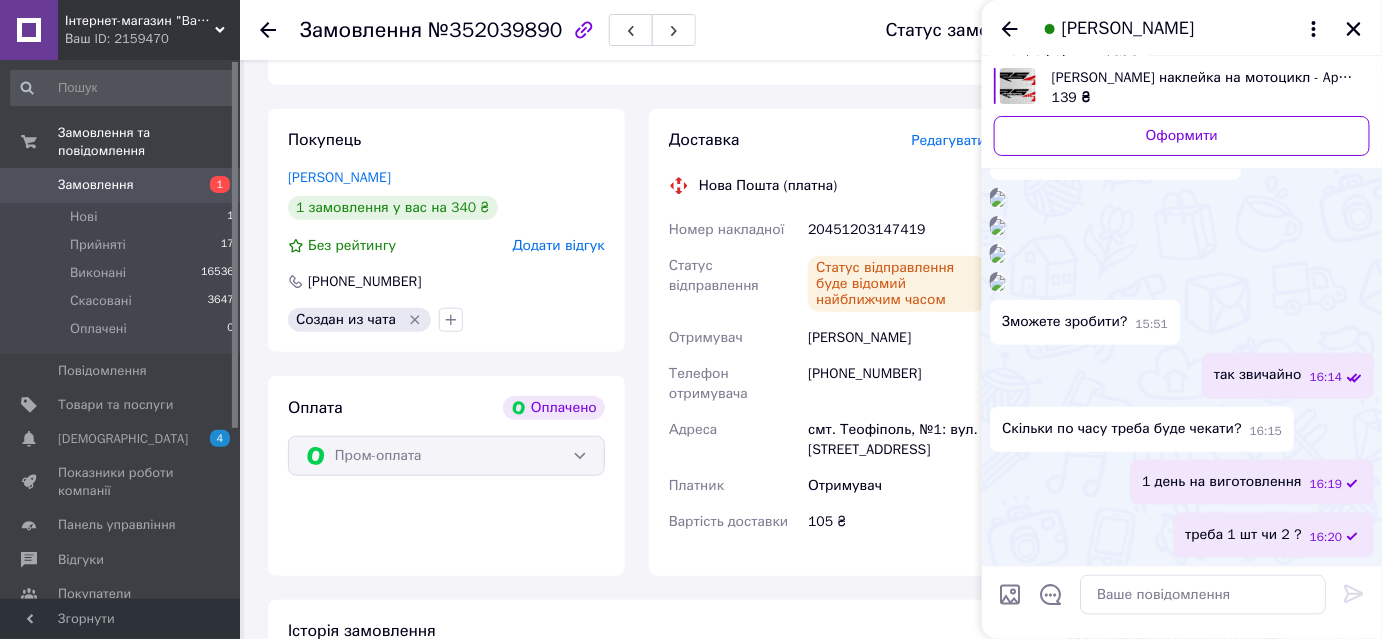 scroll, scrollTop: 1874, scrollLeft: 0, axis: vertical 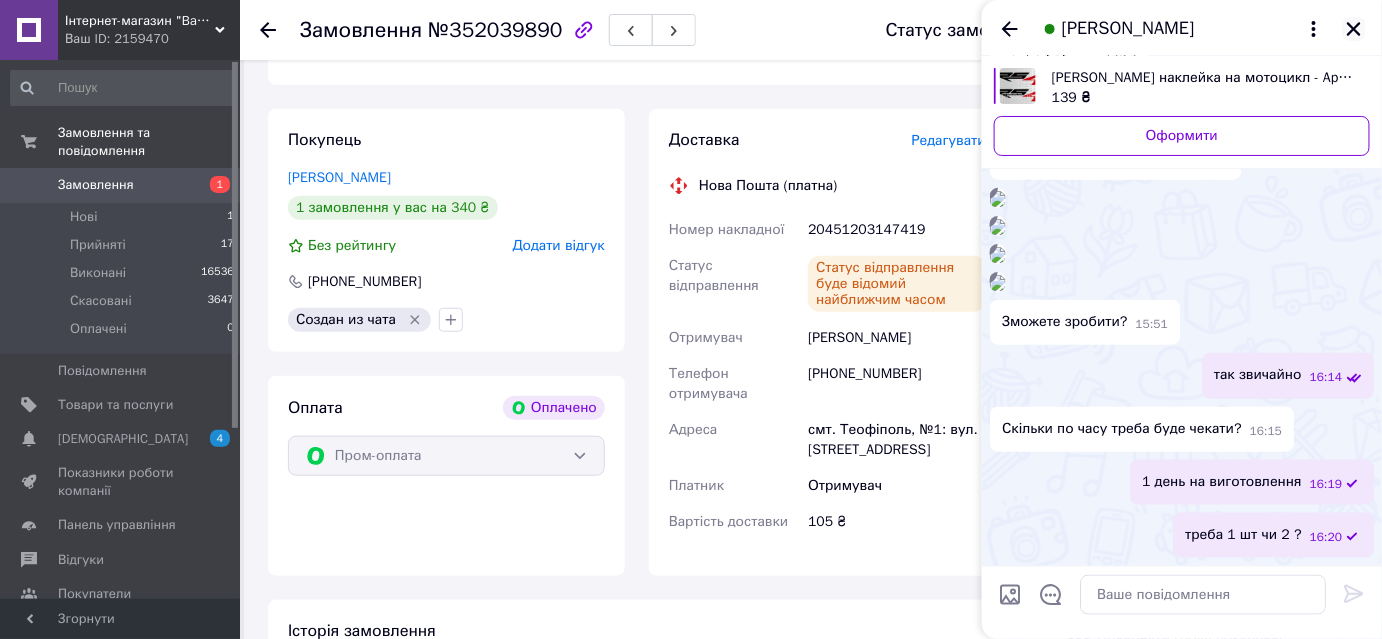 click 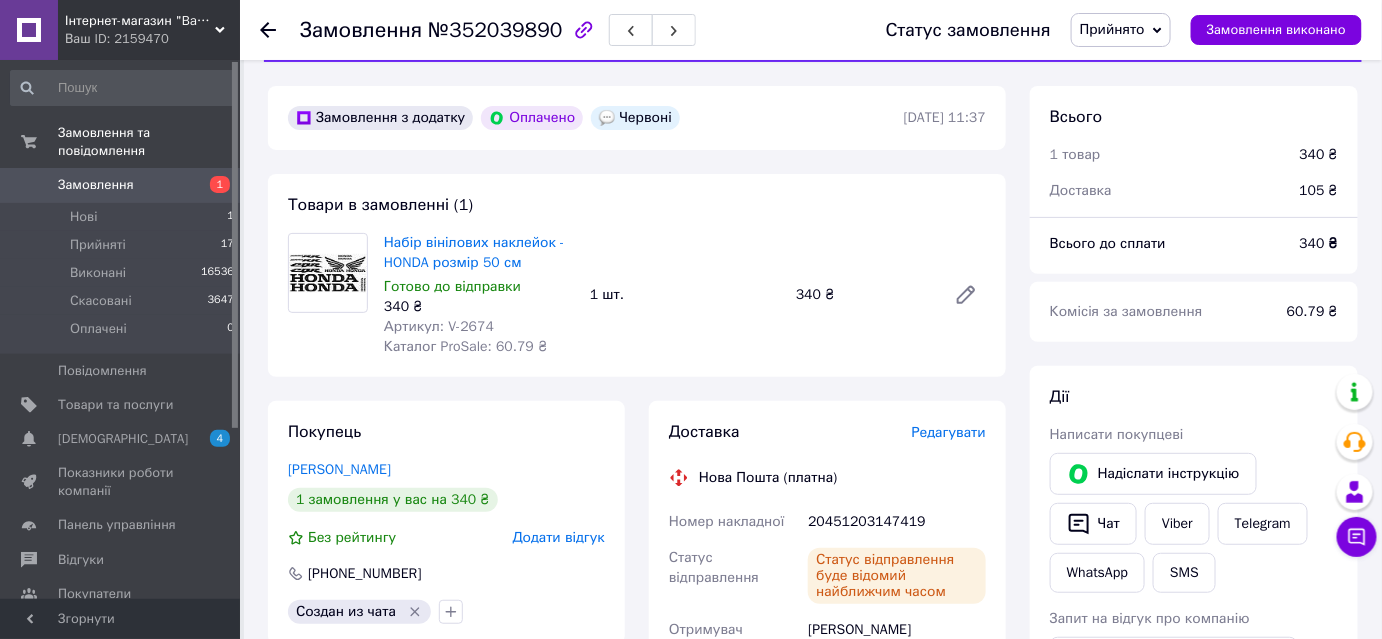 scroll, scrollTop: 181, scrollLeft: 0, axis: vertical 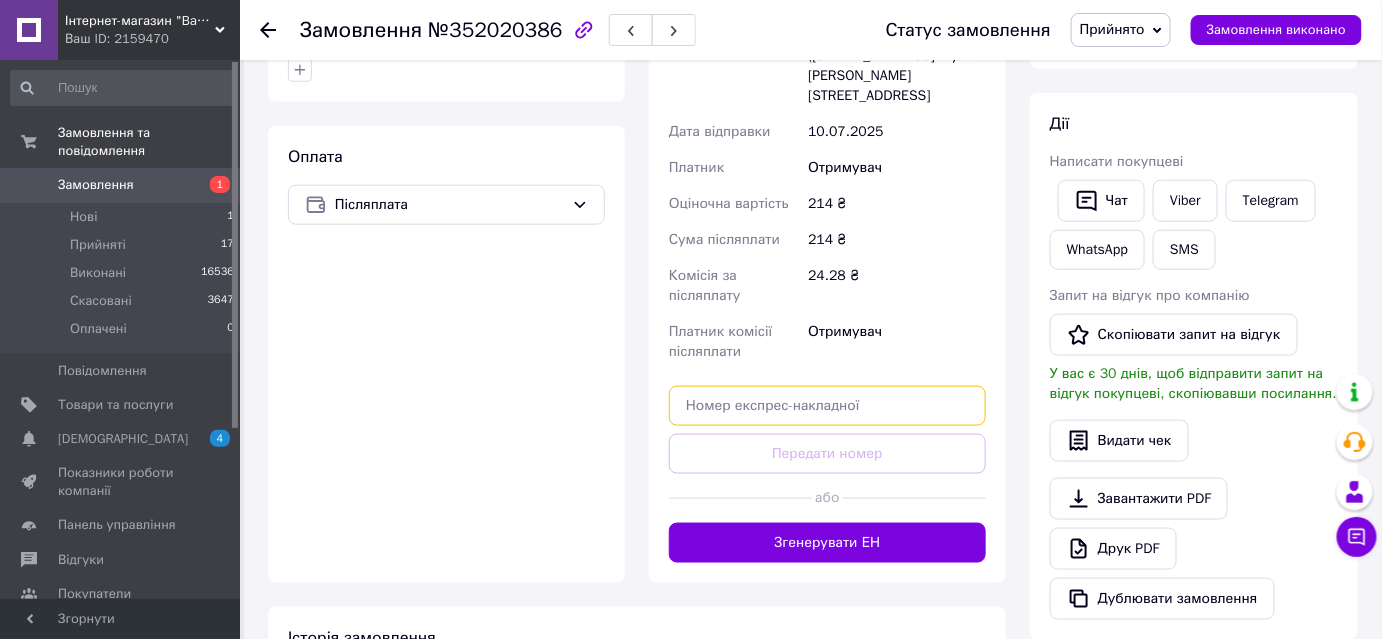 drag, startPoint x: 792, startPoint y: 362, endPoint x: 813, endPoint y: 402, distance: 45.17743 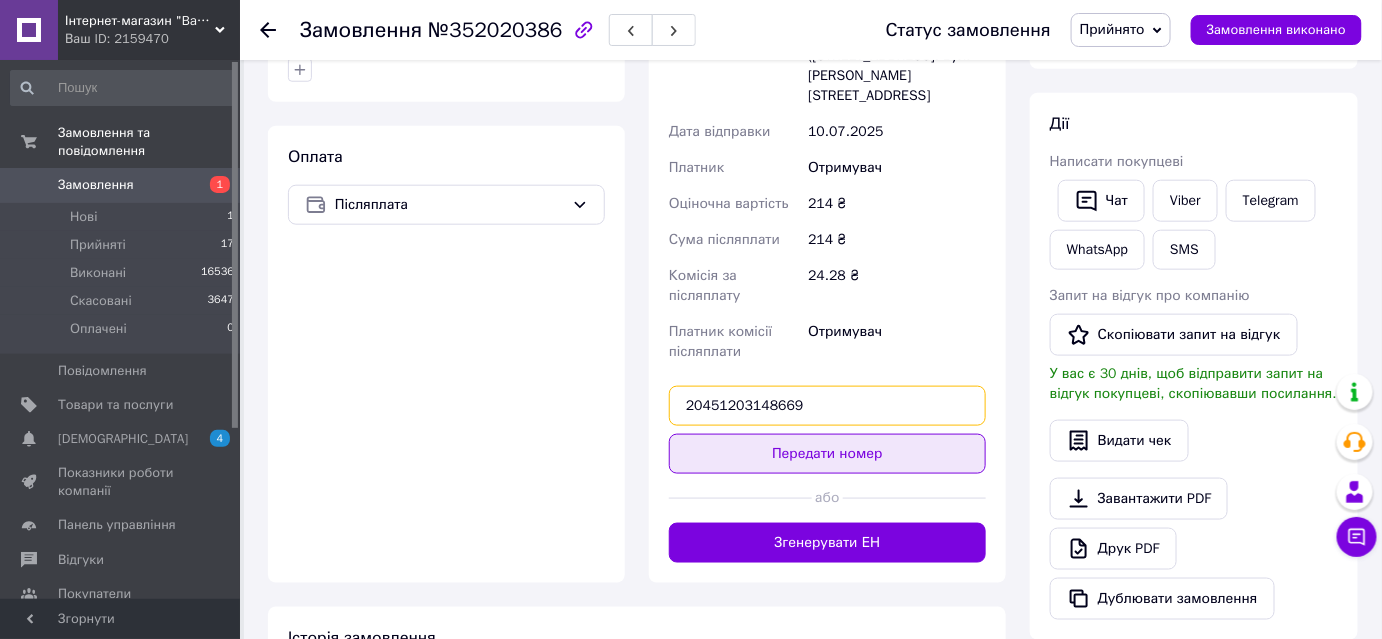 type on "20451203148669" 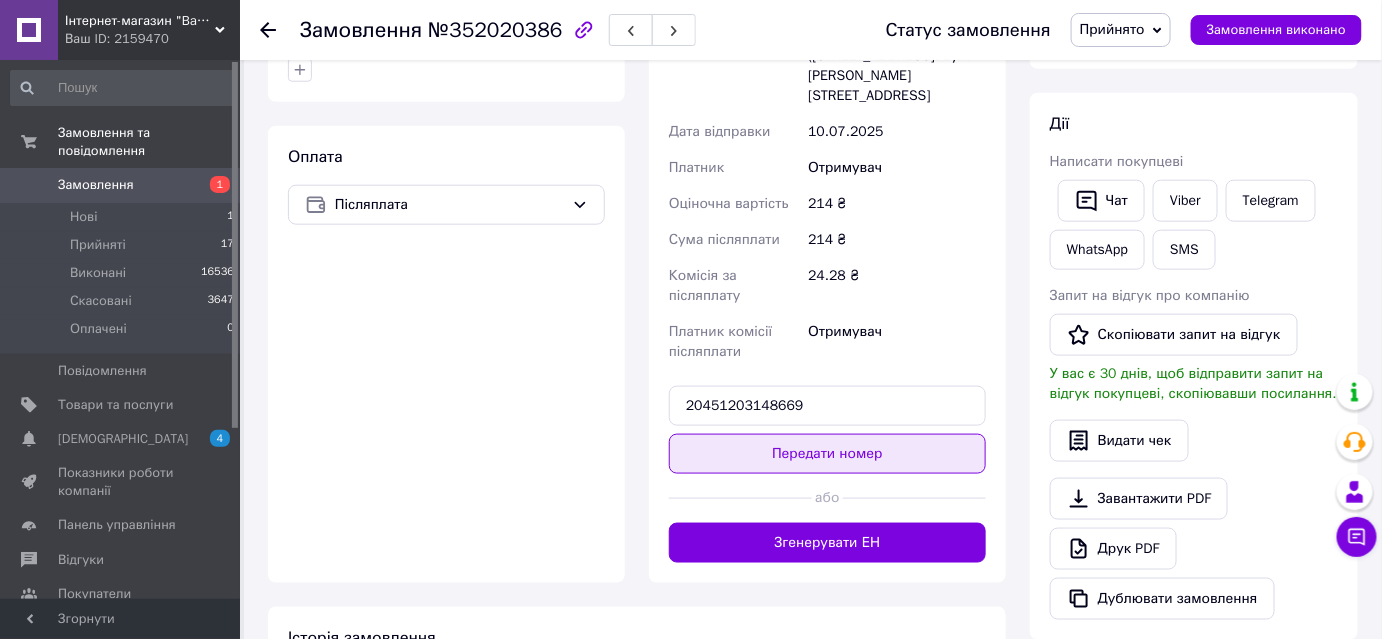 click on "Передати номер" at bounding box center (827, 454) 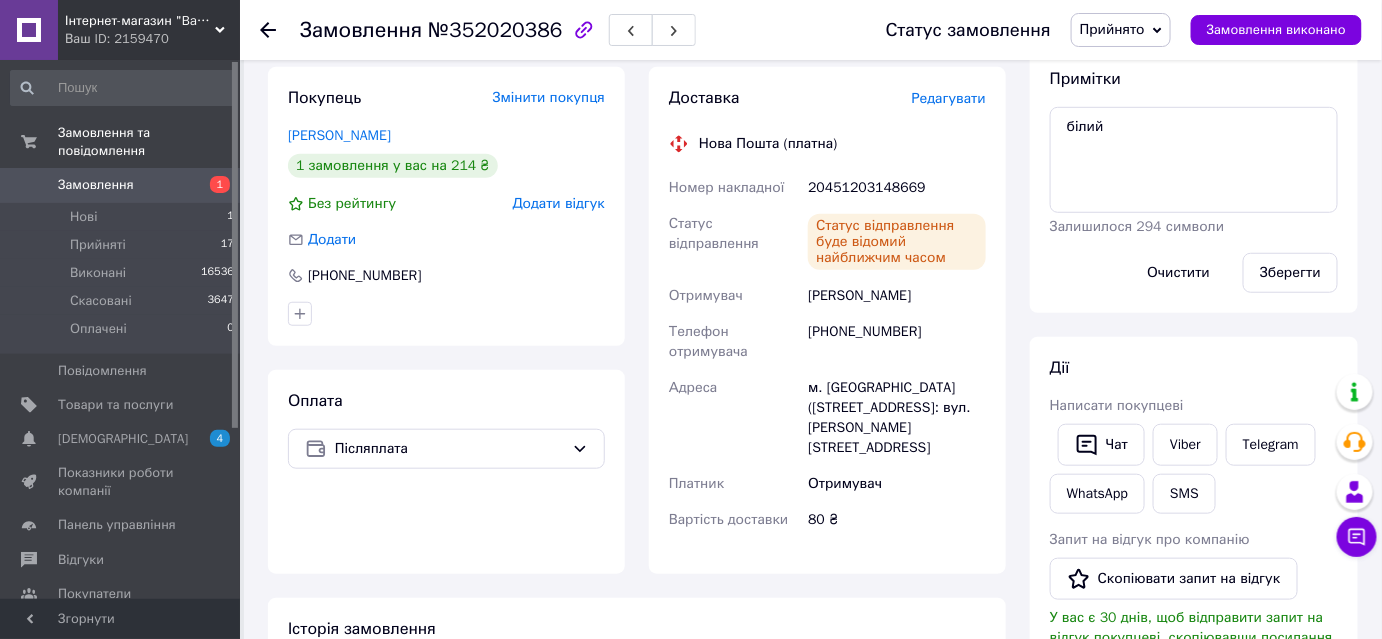 scroll, scrollTop: 454, scrollLeft: 0, axis: vertical 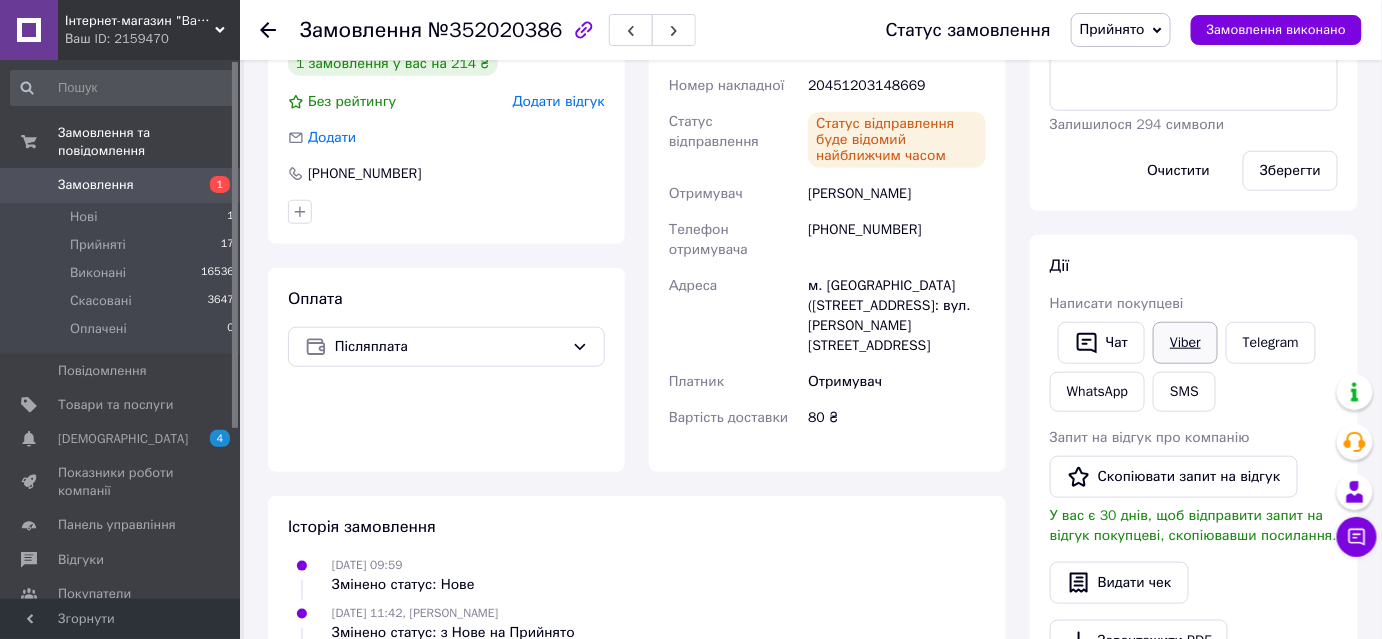 click on "Viber" at bounding box center [1185, 343] 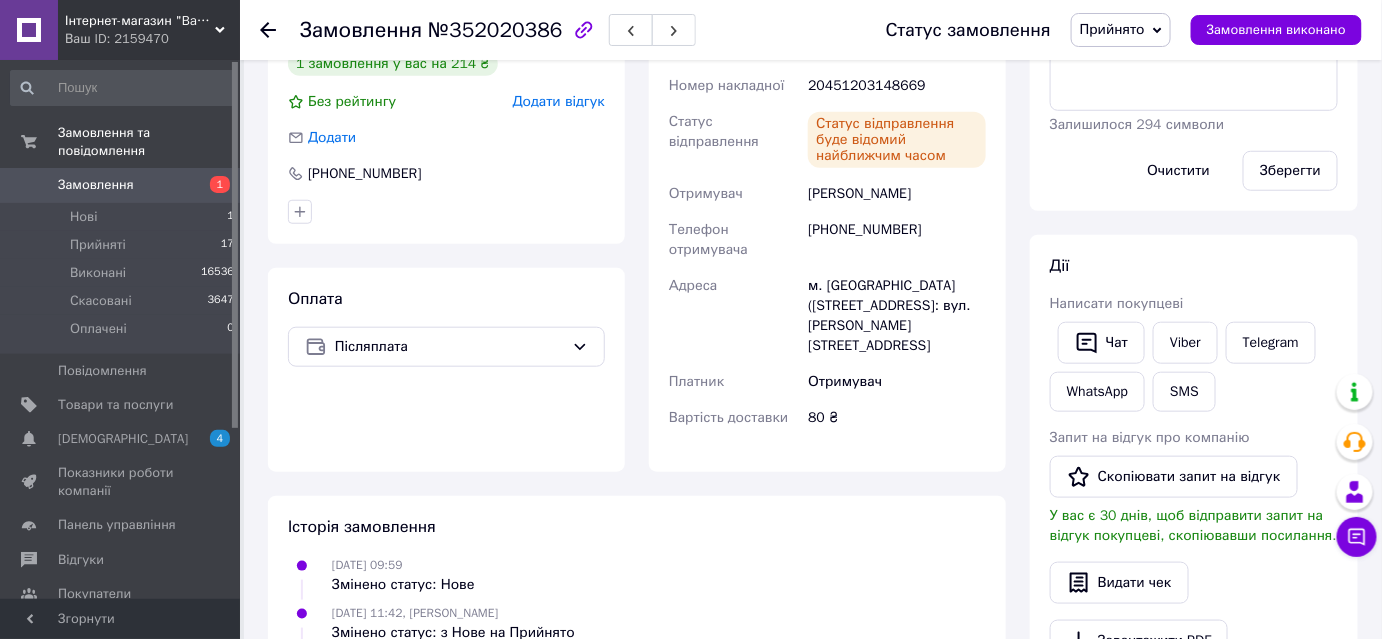 drag, startPoint x: 806, startPoint y: 595, endPoint x: 784, endPoint y: 571, distance: 32.55764 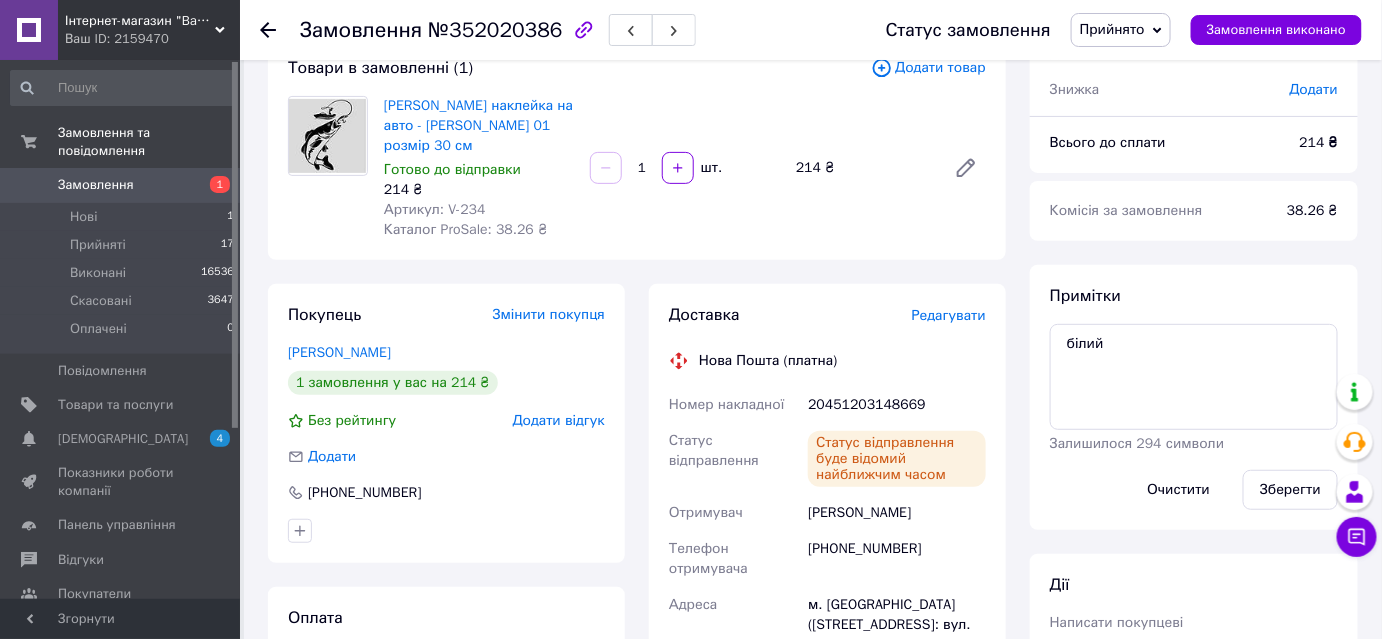 scroll, scrollTop: 90, scrollLeft: 0, axis: vertical 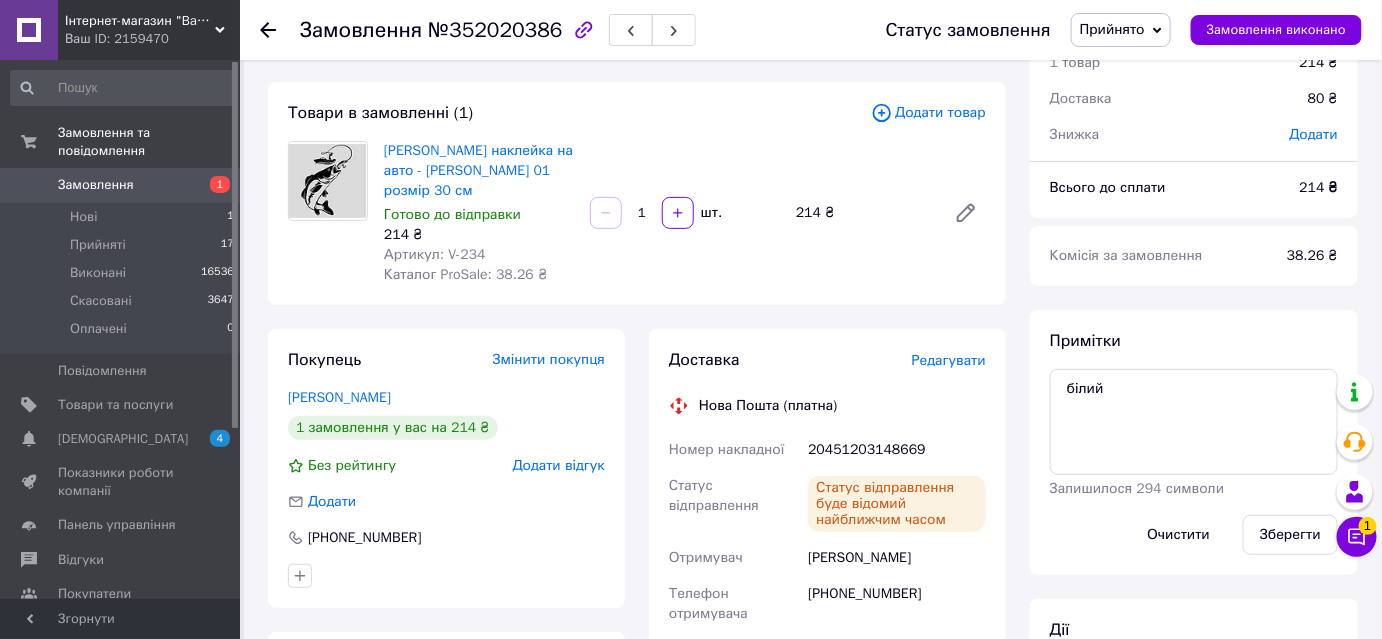 click on "Замовлення" at bounding box center [96, 185] 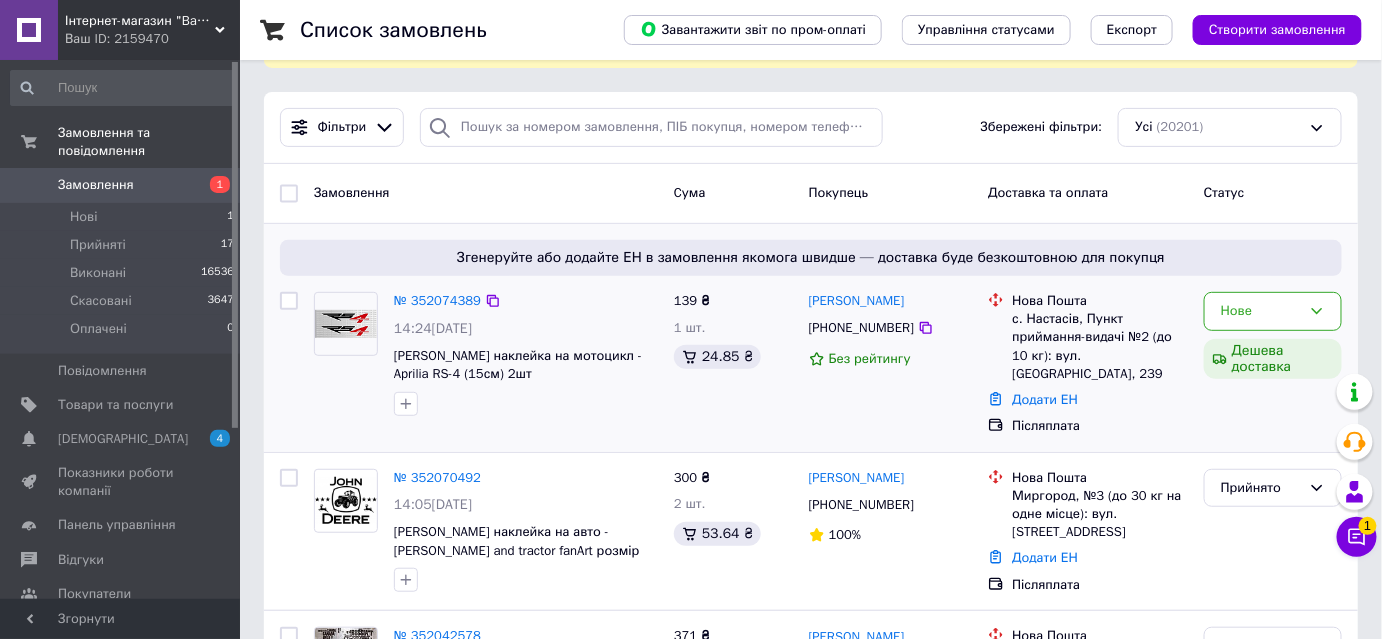 scroll, scrollTop: 272, scrollLeft: 0, axis: vertical 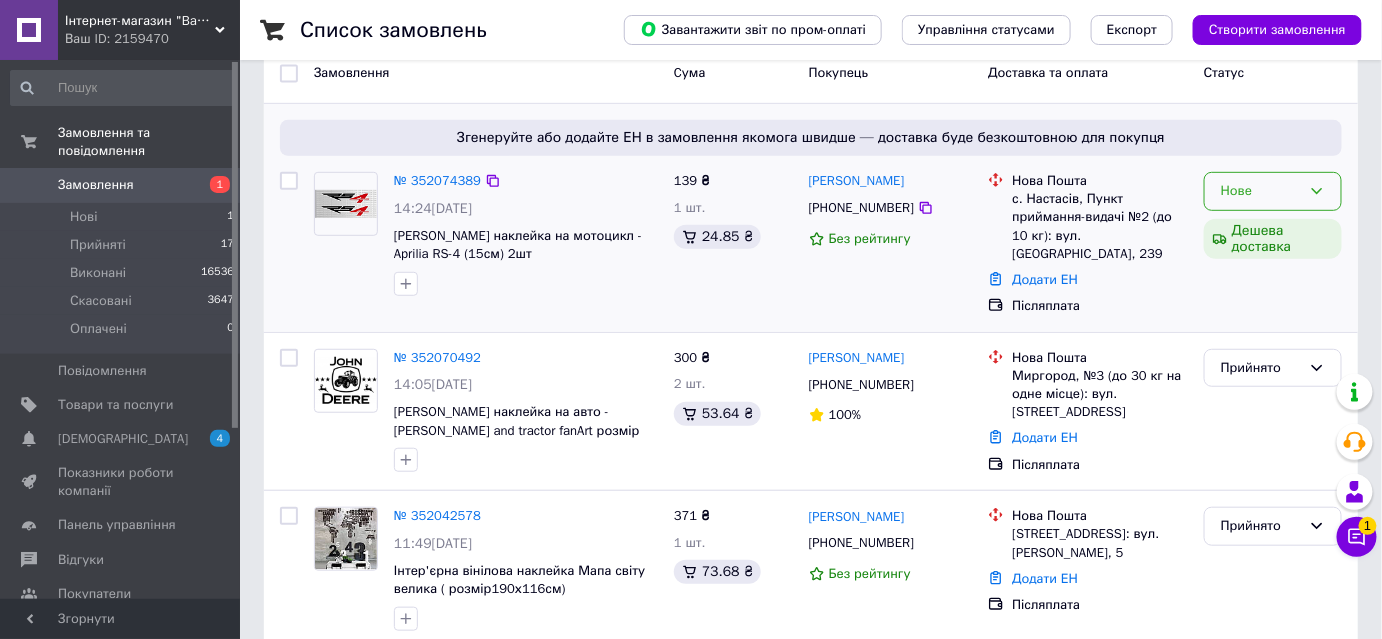 click 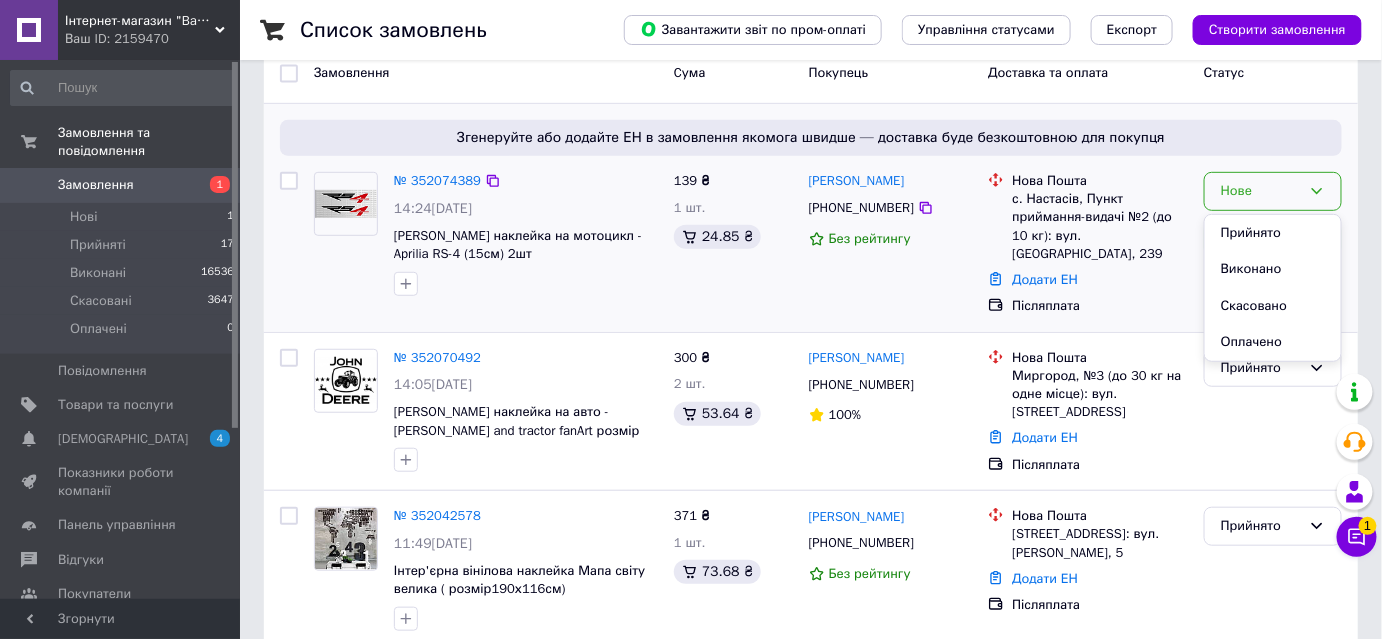 click on "Прийнято" at bounding box center (1273, 233) 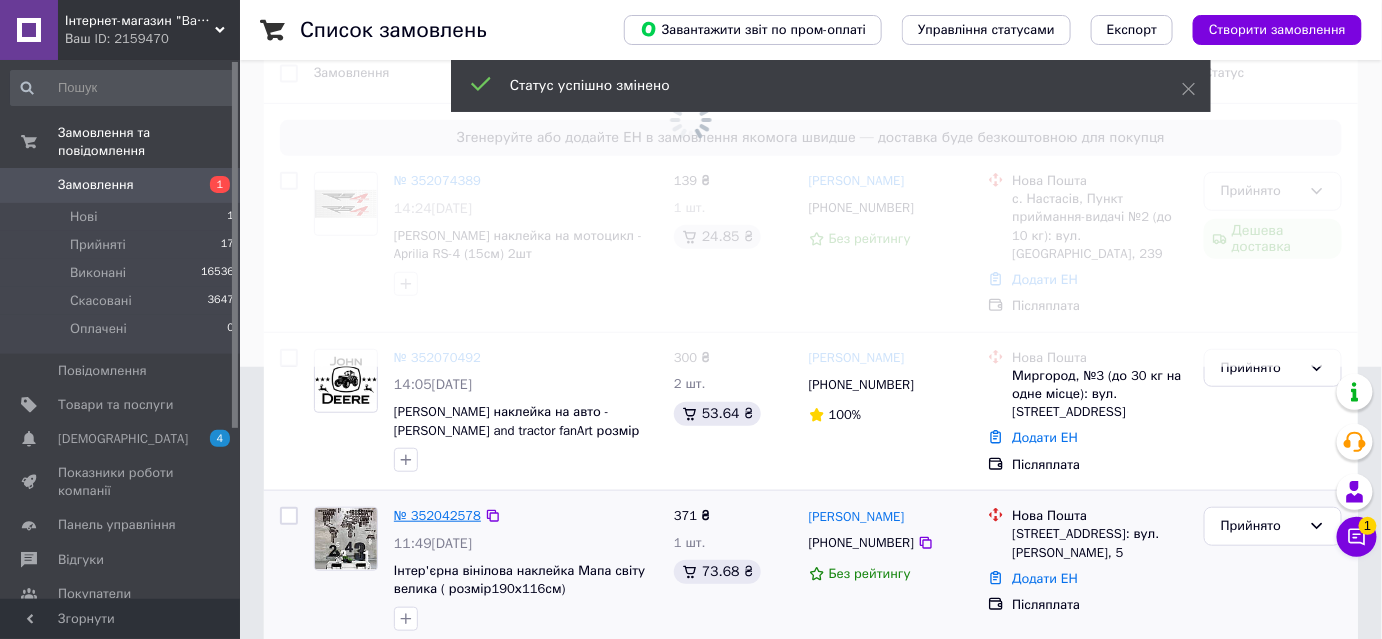 click on "№ 352042578" at bounding box center [437, 515] 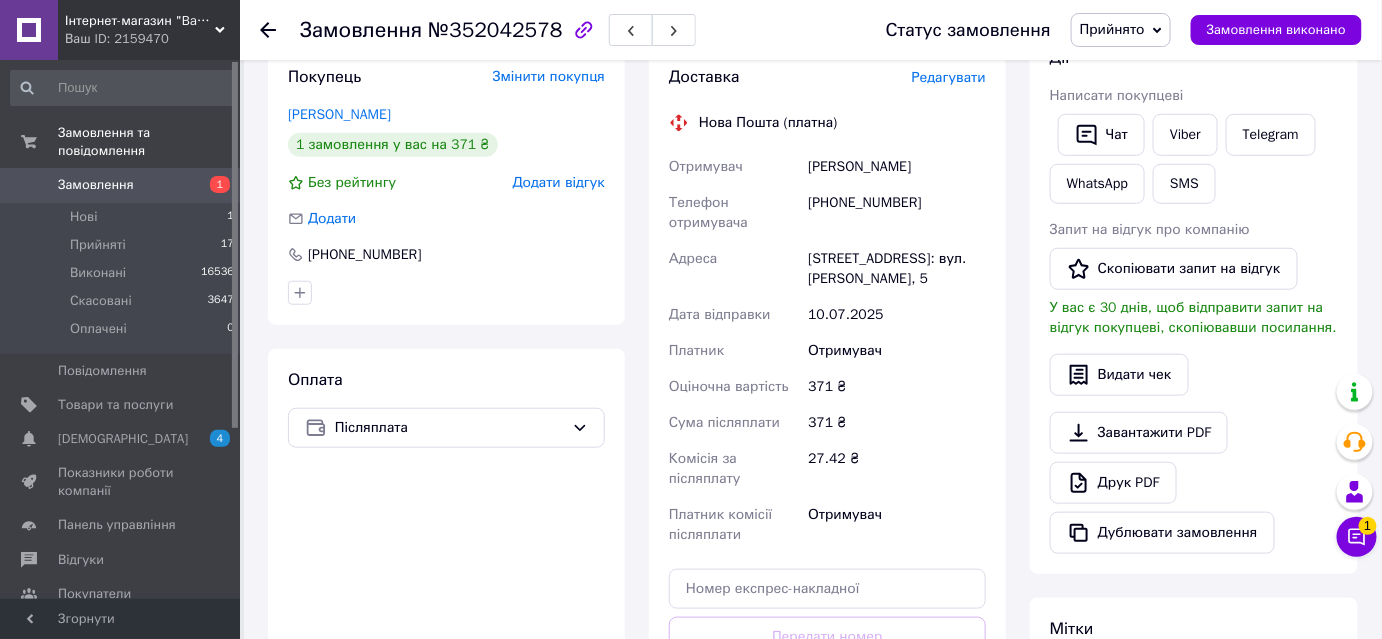scroll, scrollTop: 545, scrollLeft: 0, axis: vertical 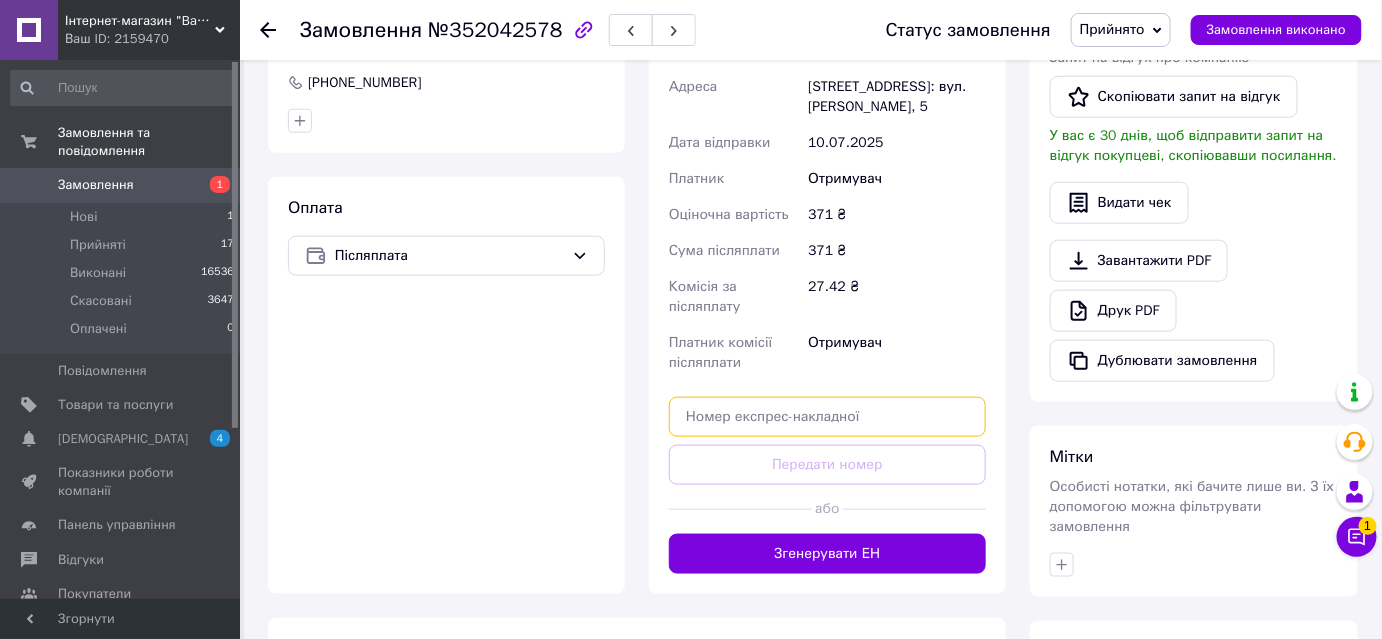 click at bounding box center (827, 417) 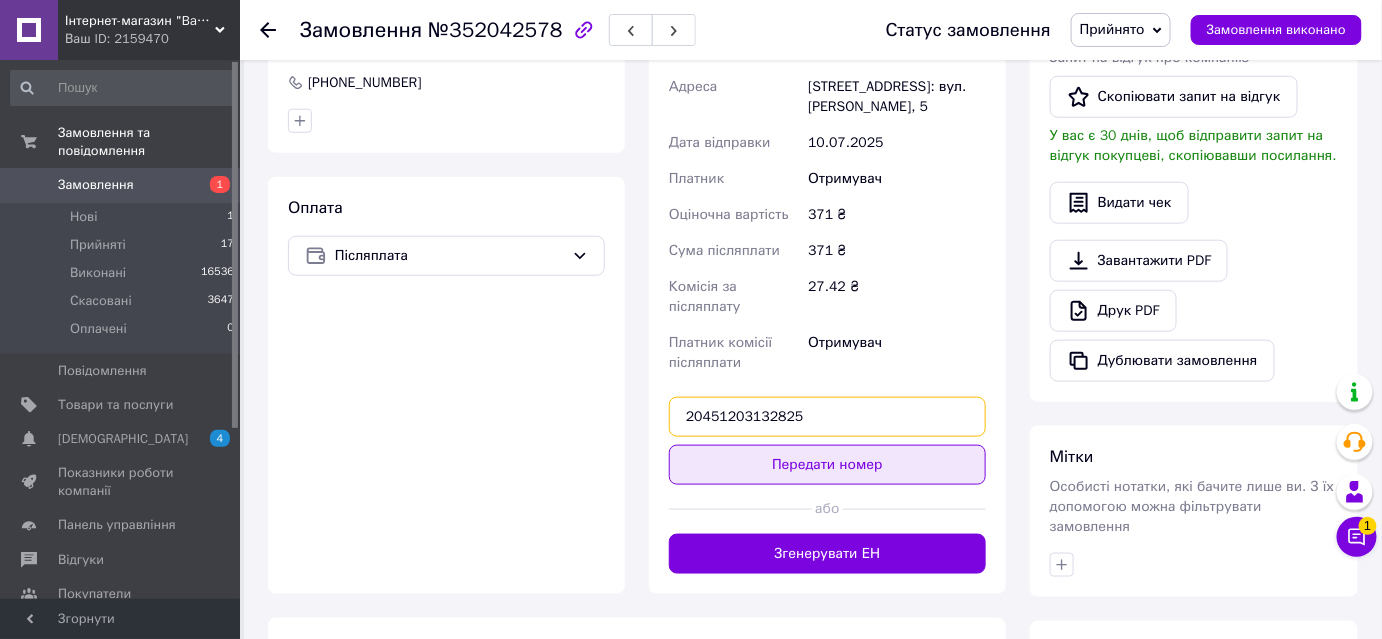 type on "20451203132825" 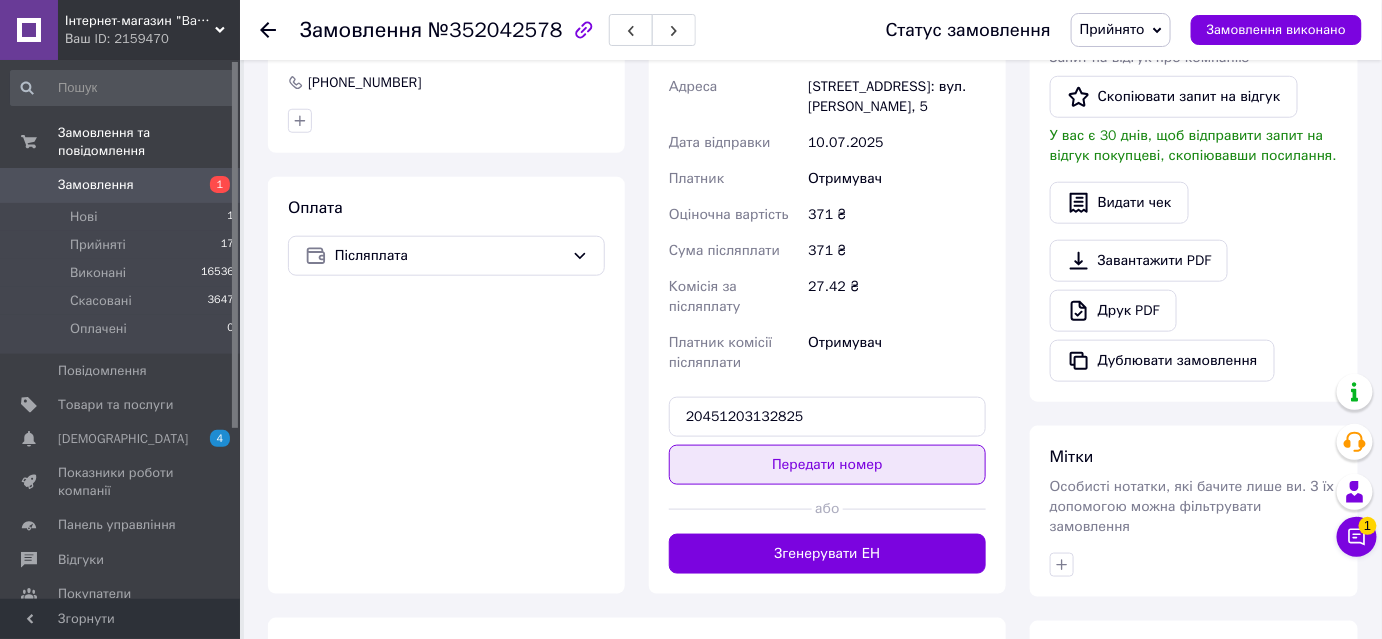 click on "Передати номер" at bounding box center [827, 465] 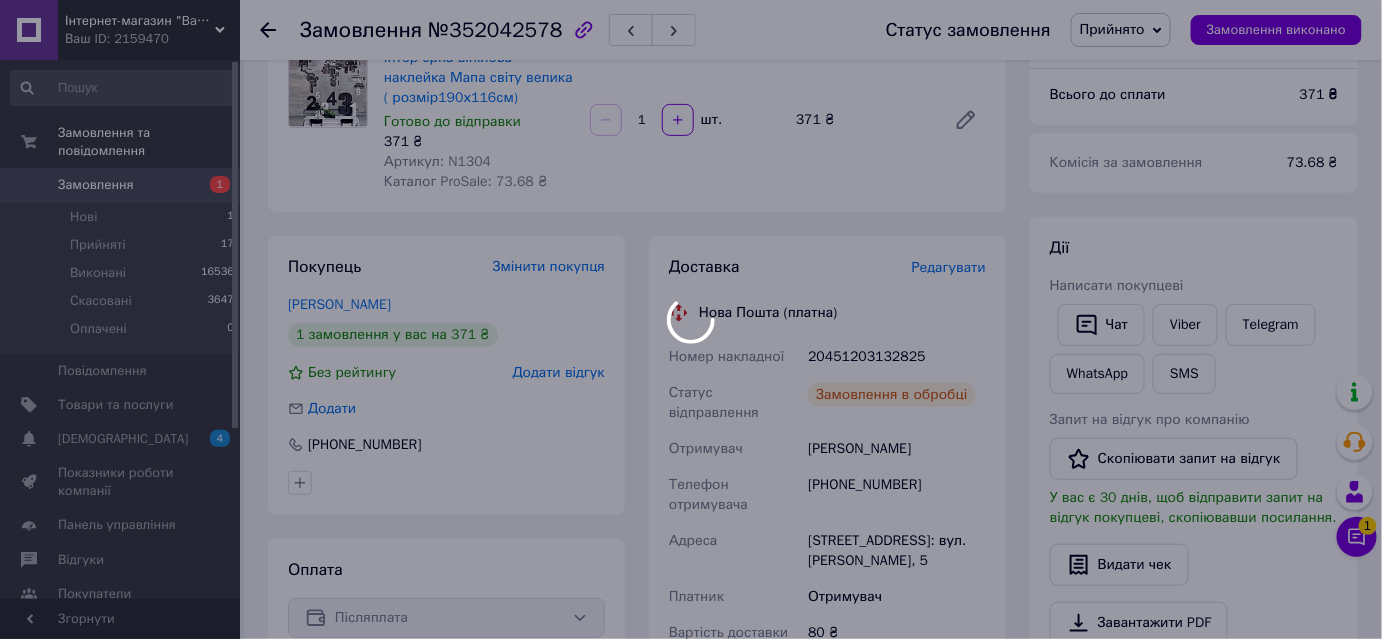 scroll, scrollTop: 90, scrollLeft: 0, axis: vertical 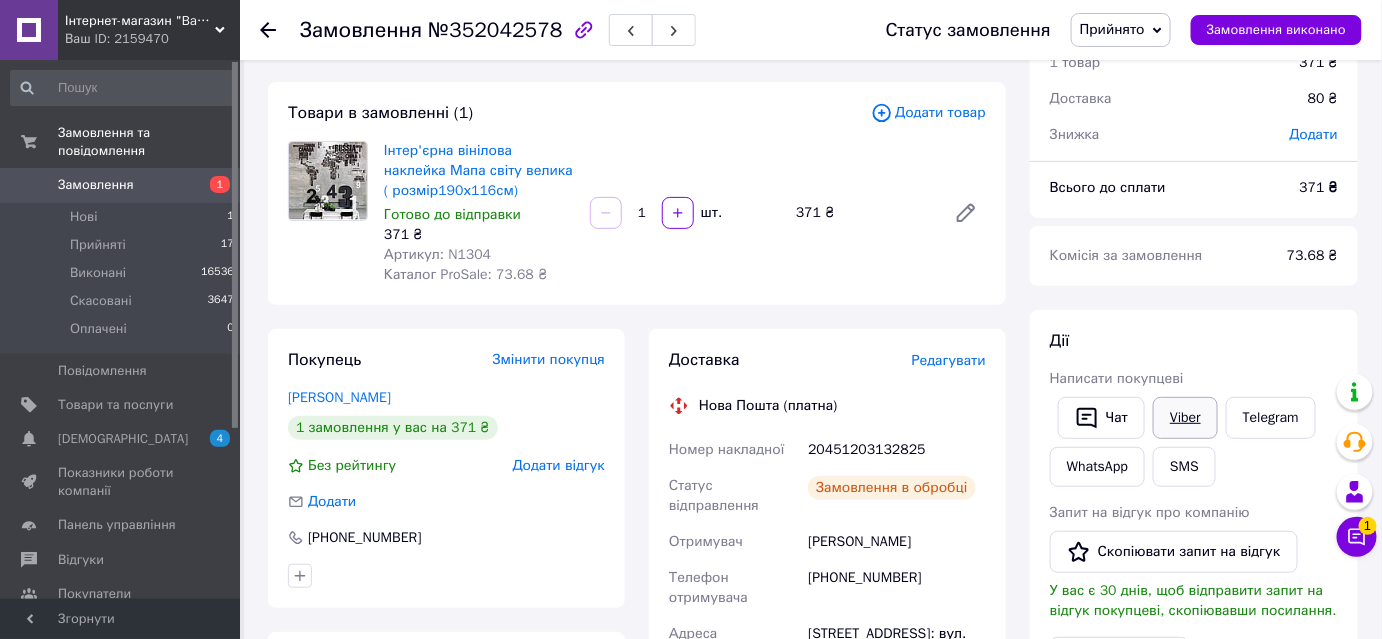 click on "Viber" at bounding box center [1185, 418] 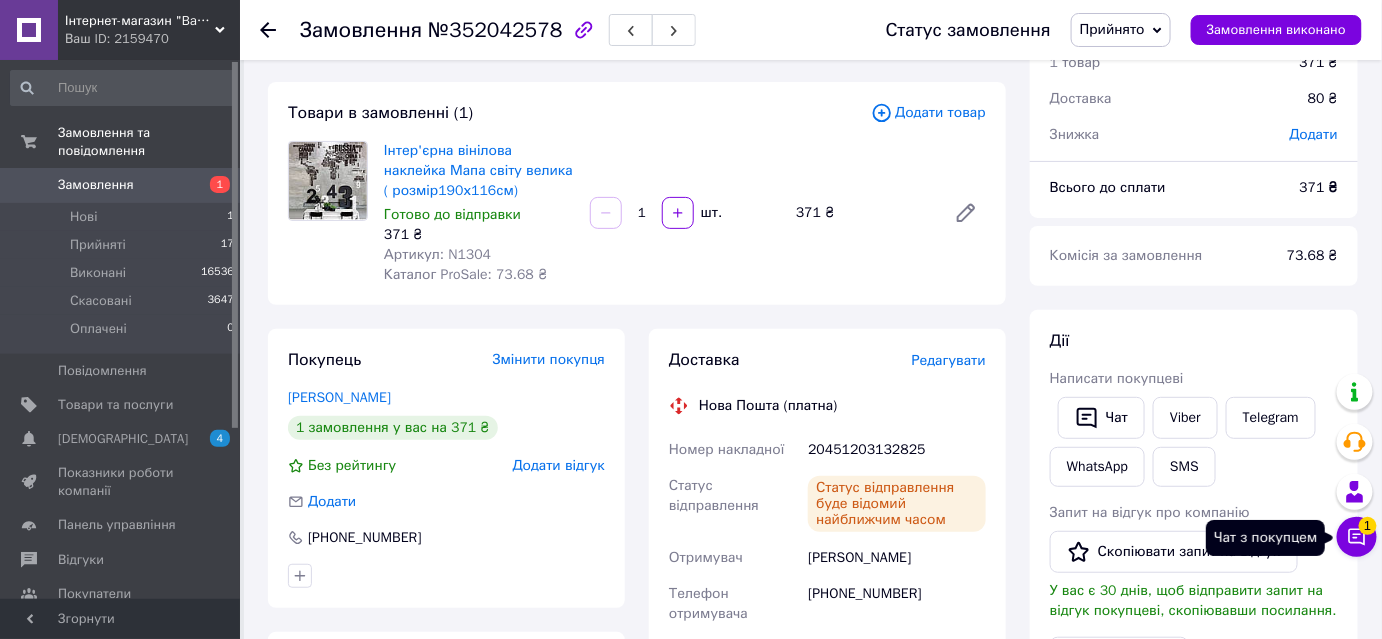 click 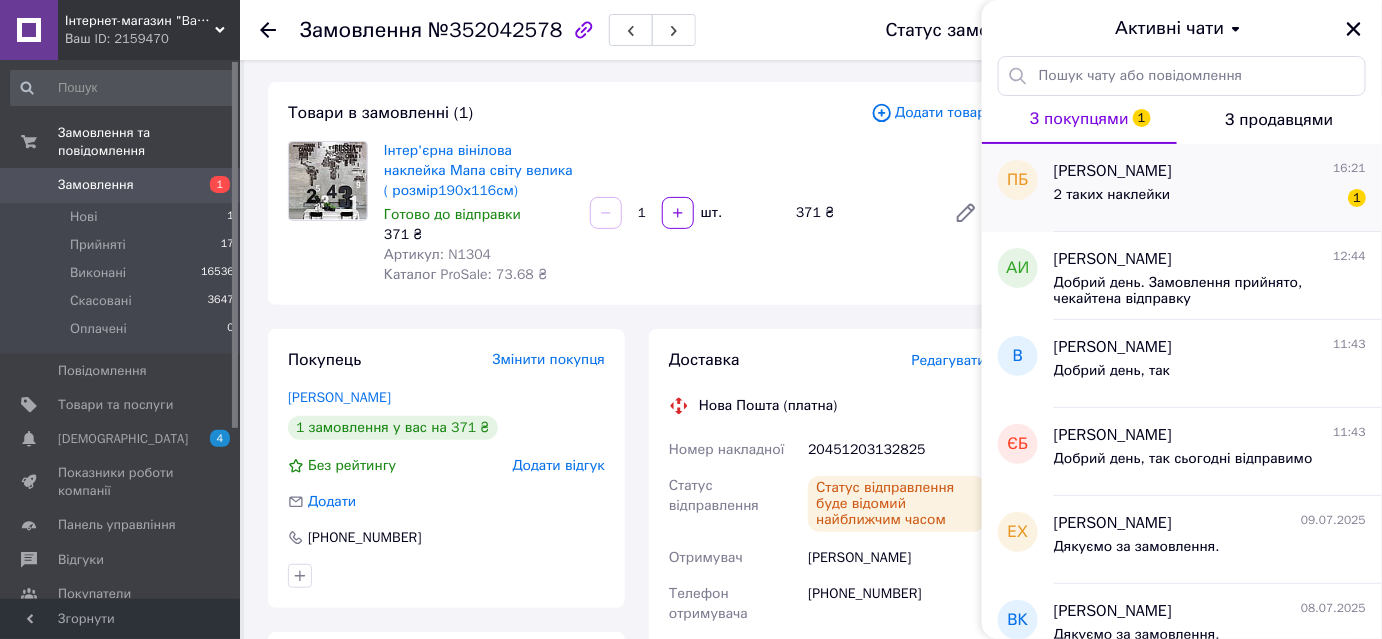 click on "Павло Балянт 16:21" at bounding box center (1210, 171) 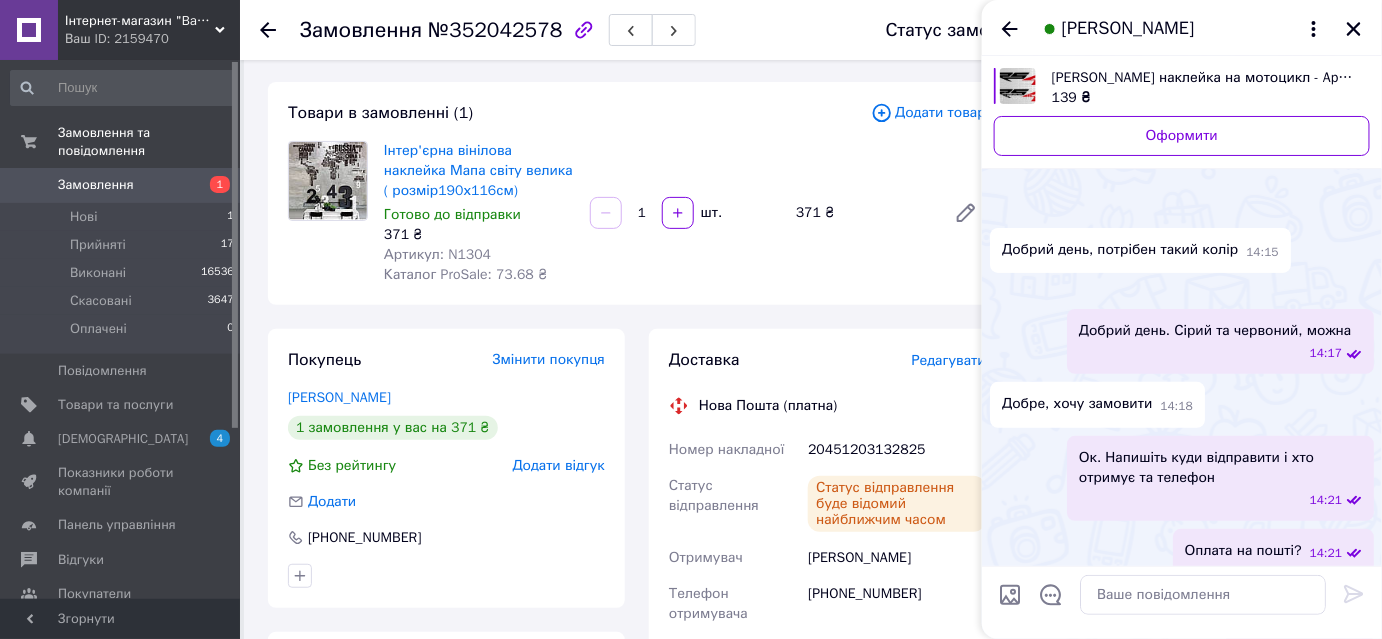 scroll, scrollTop: 1962, scrollLeft: 0, axis: vertical 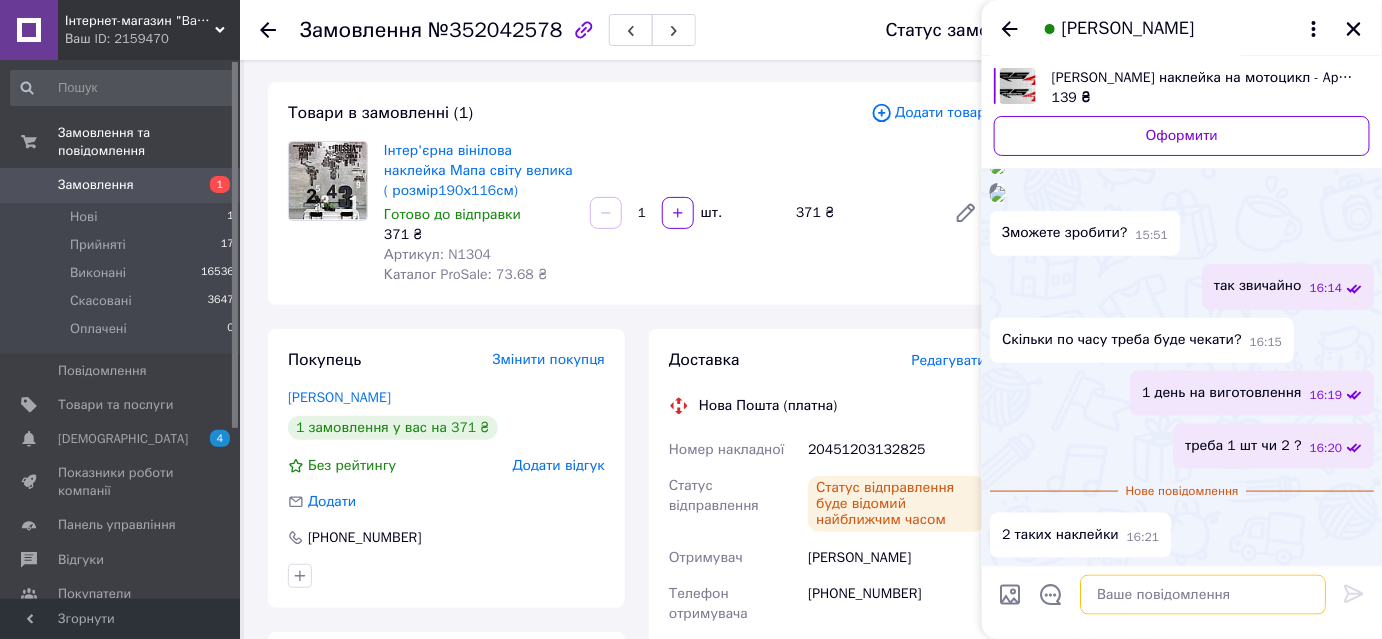 click at bounding box center (1203, 595) 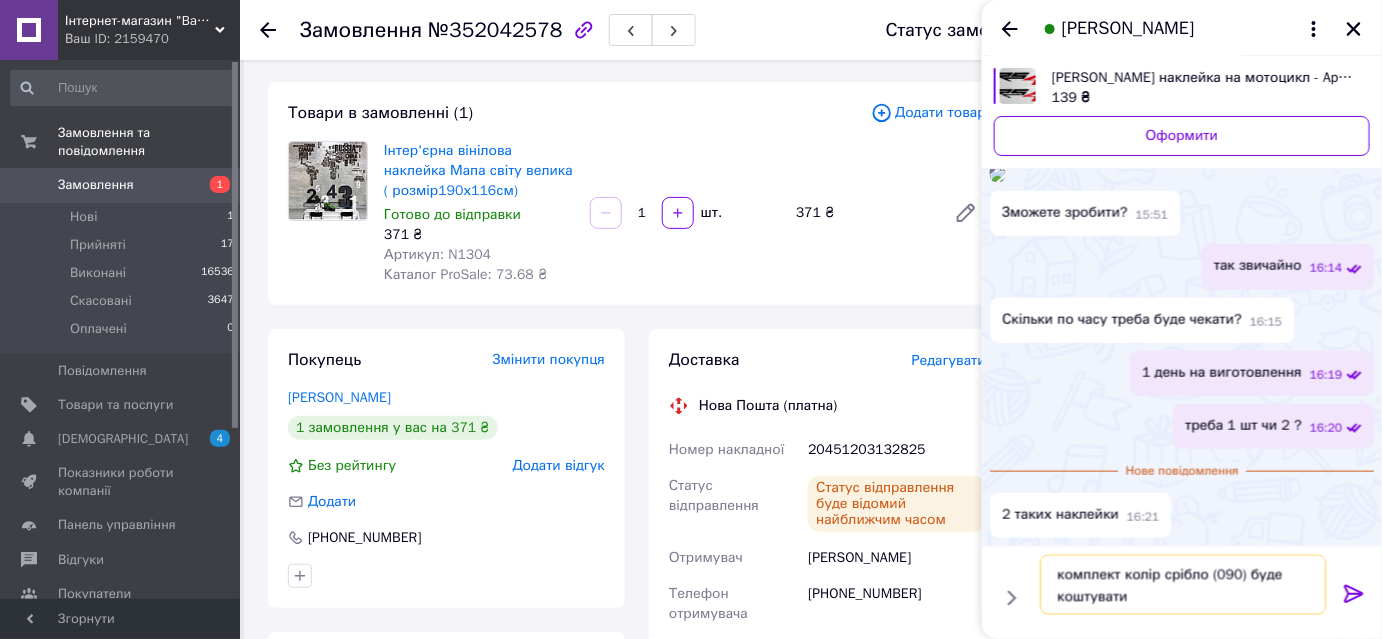 scroll, scrollTop: 1327, scrollLeft: 0, axis: vertical 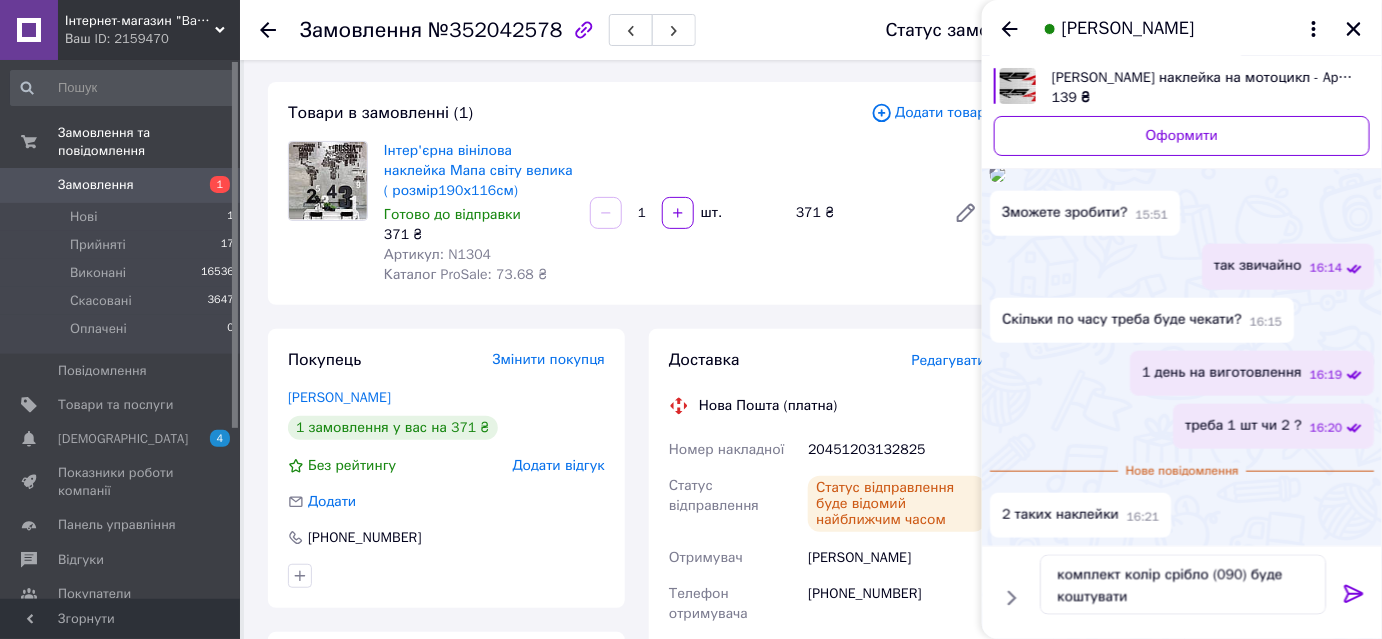 click at bounding box center [998, 146] 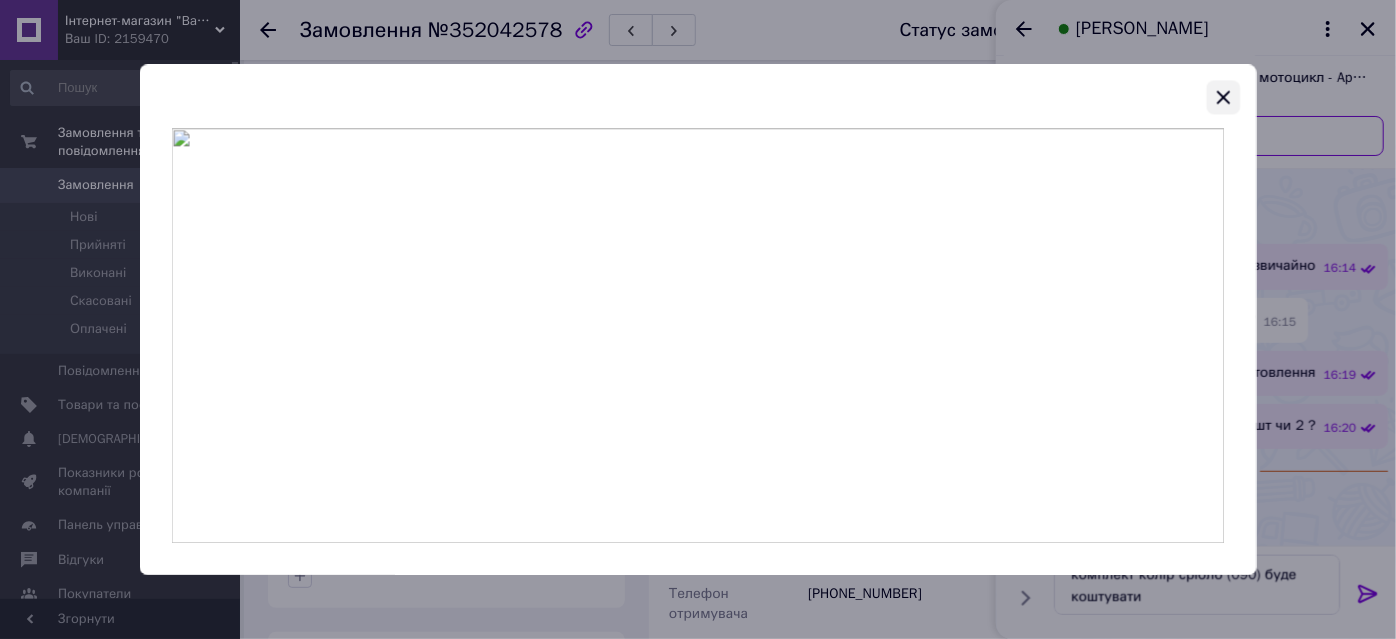 click 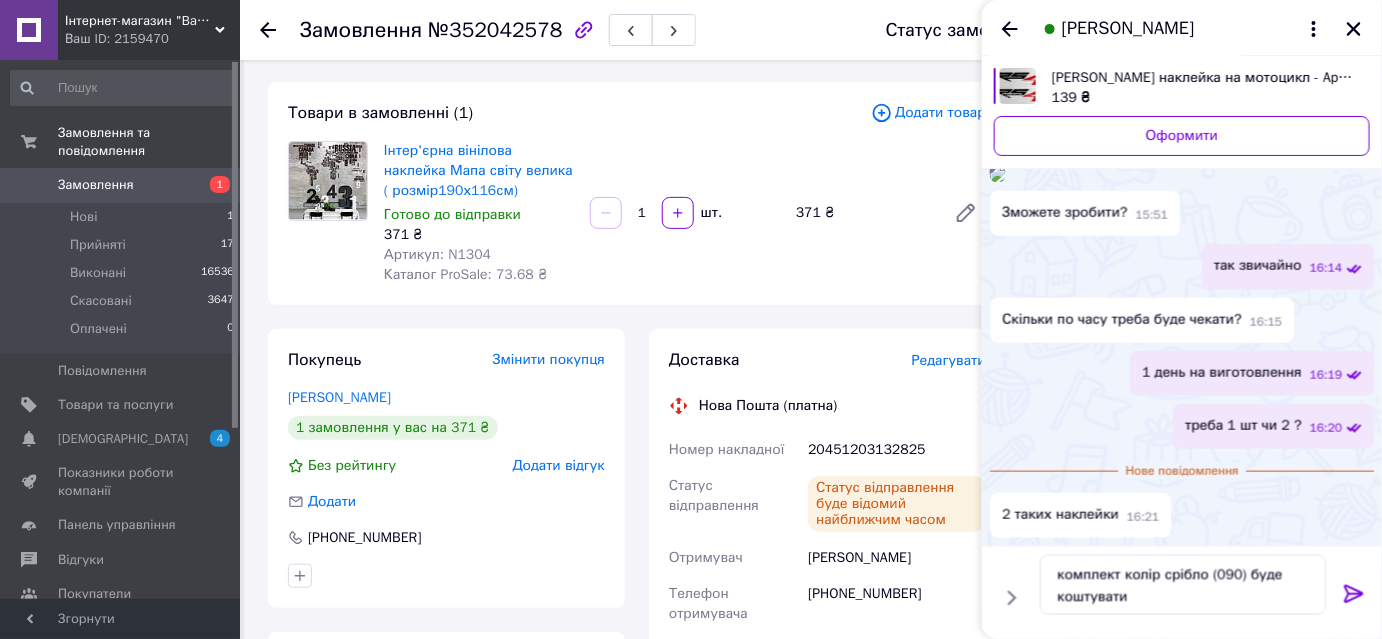 scroll, scrollTop: 1983, scrollLeft: 0, axis: vertical 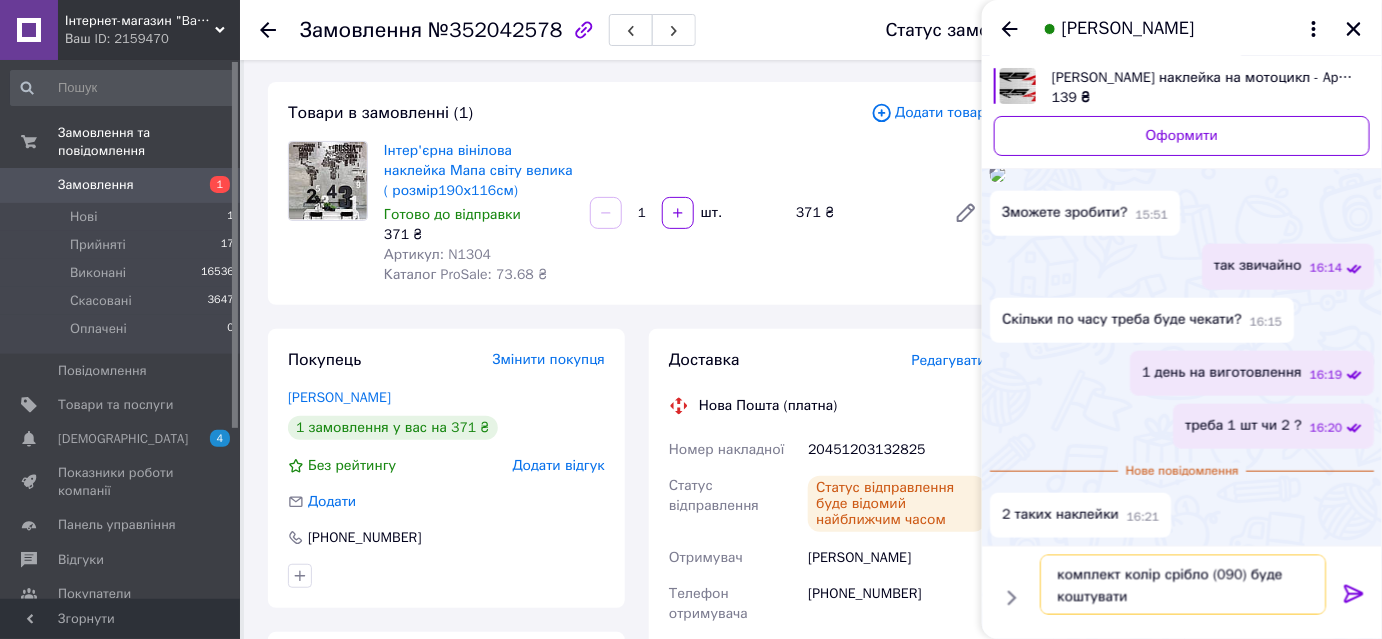 click on "комплект колір срібло (090) буде коштувати" at bounding box center (1183, 585) 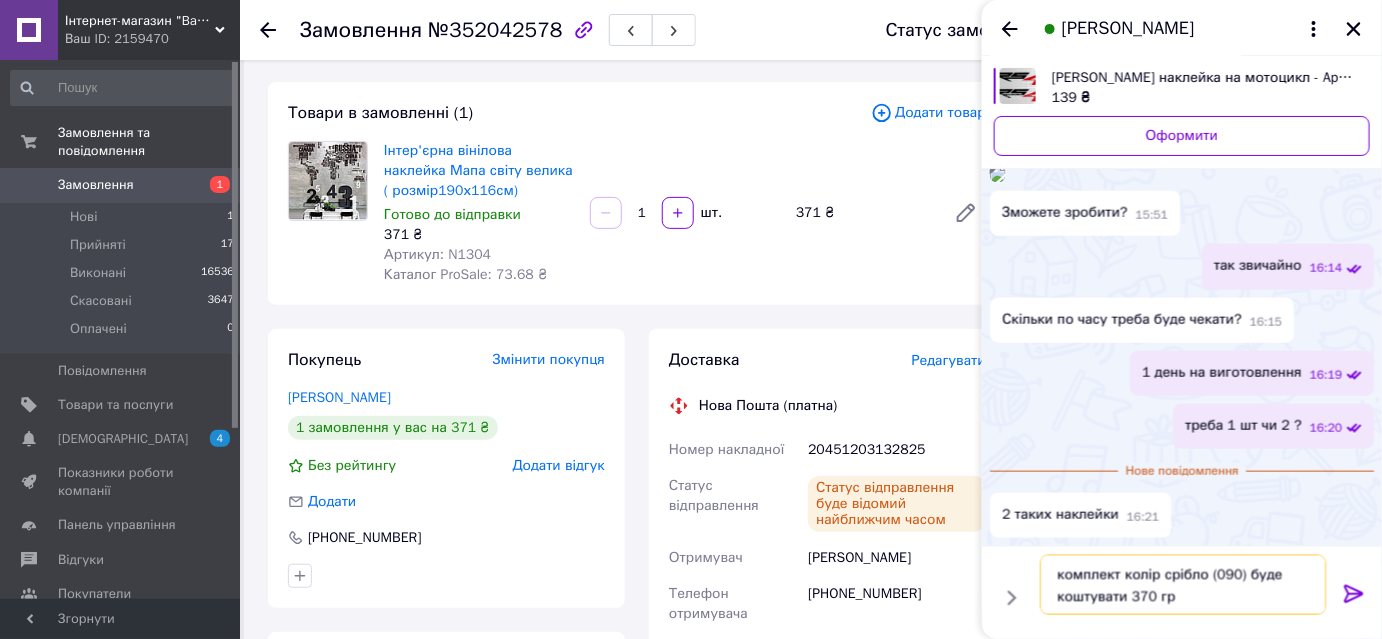 type on "комплект колір срібло (090) буде коштувати 370 грн" 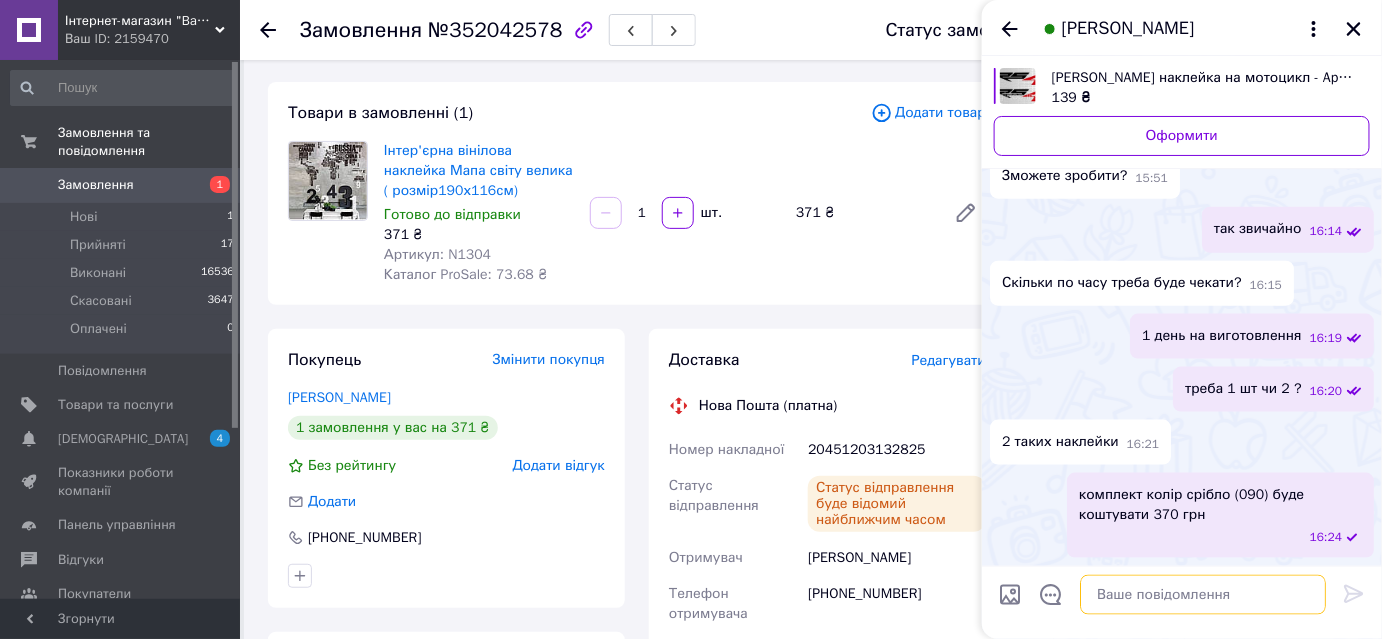 scroll, scrollTop: 2021, scrollLeft: 0, axis: vertical 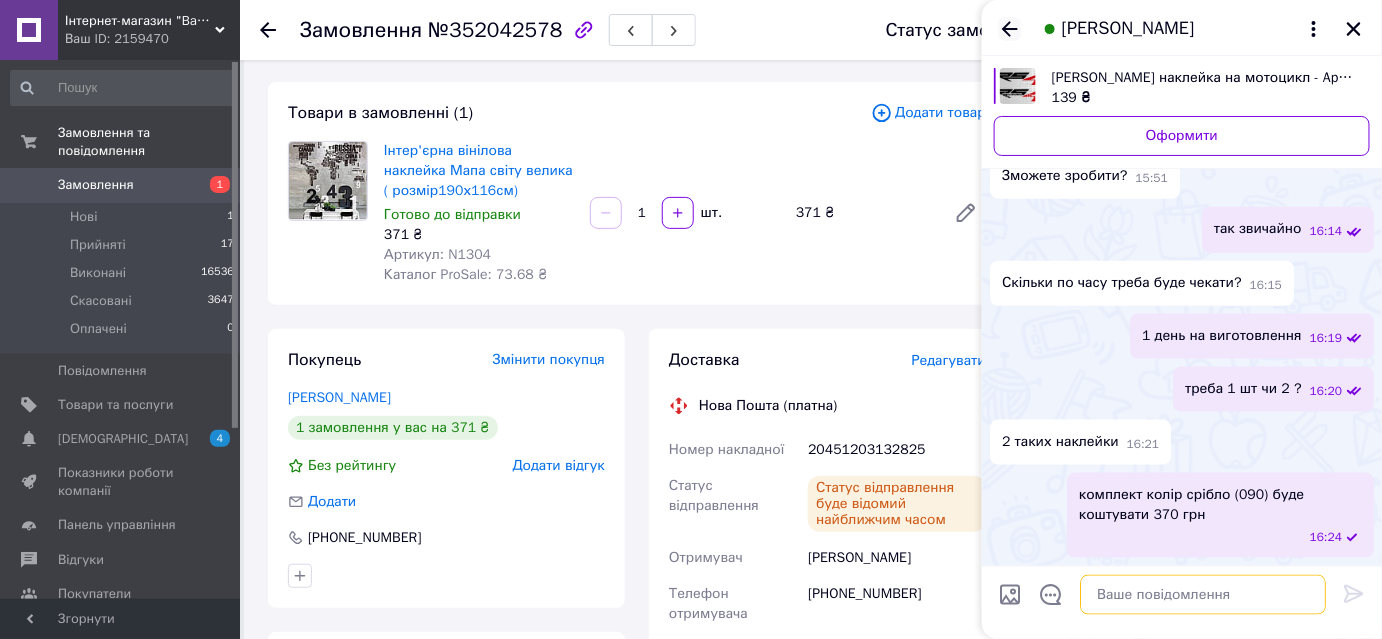 type 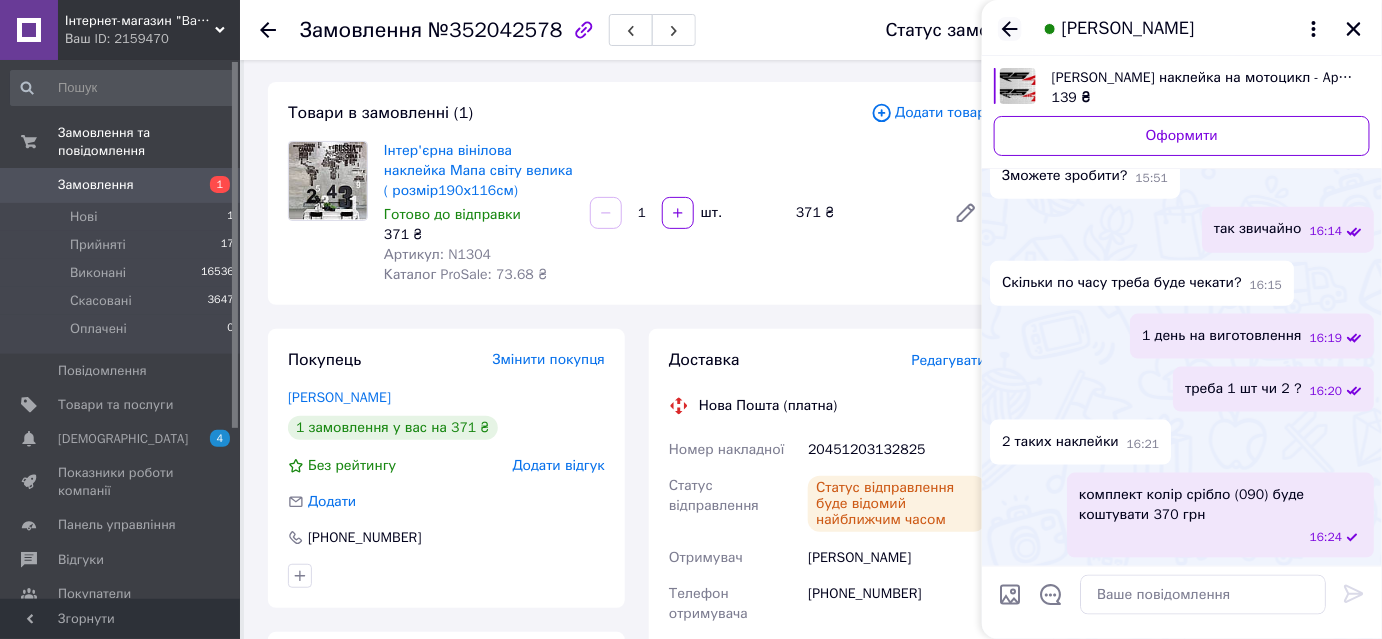 click 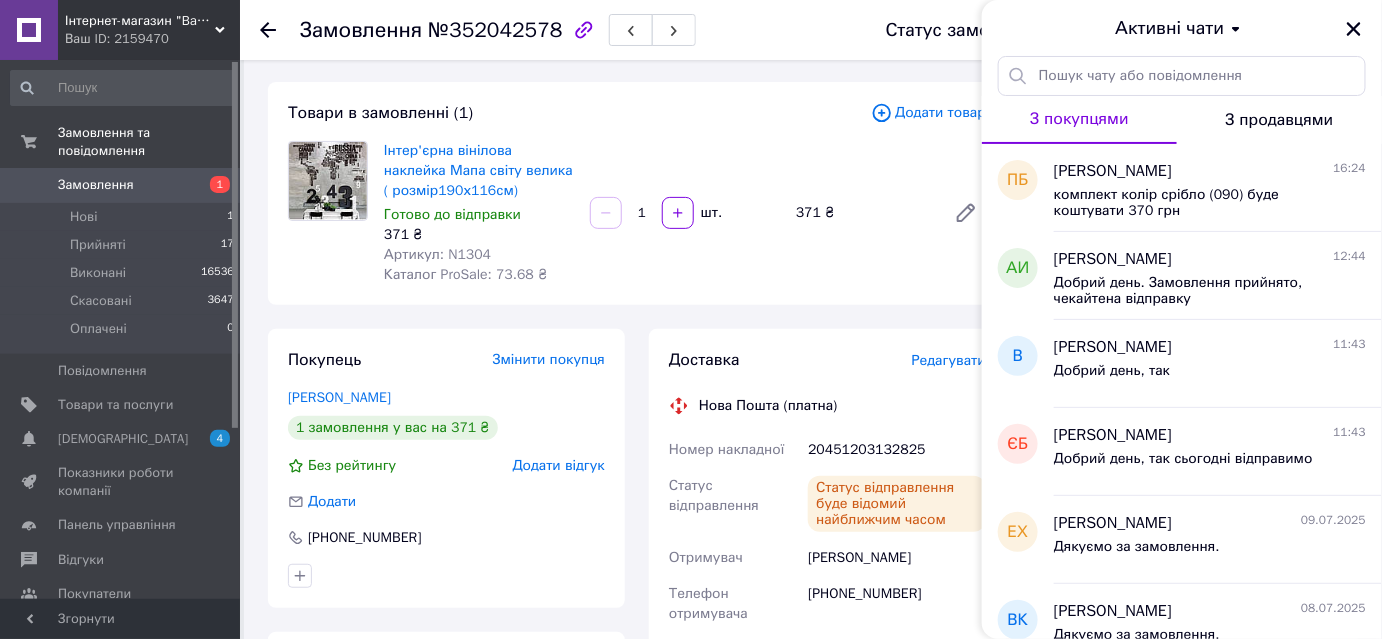 drag, startPoint x: 1352, startPoint y: 34, endPoint x: 1309, endPoint y: 35, distance: 43.011627 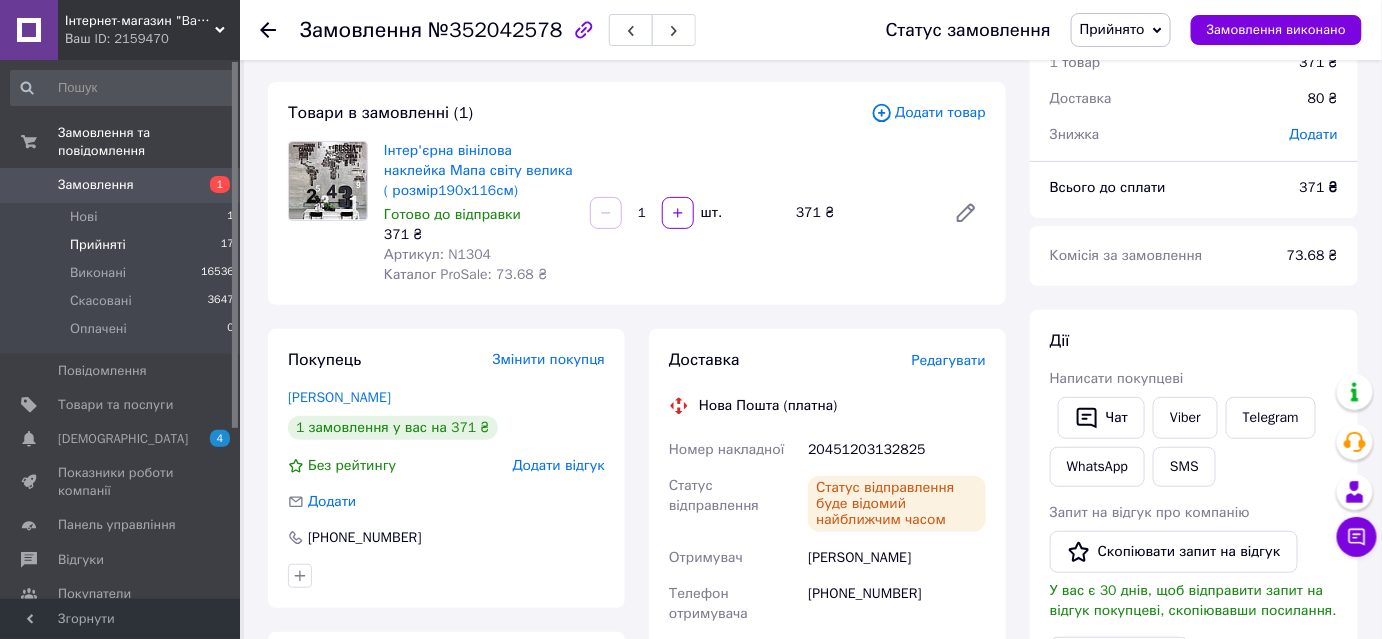 click on "Прийняті" at bounding box center [98, 245] 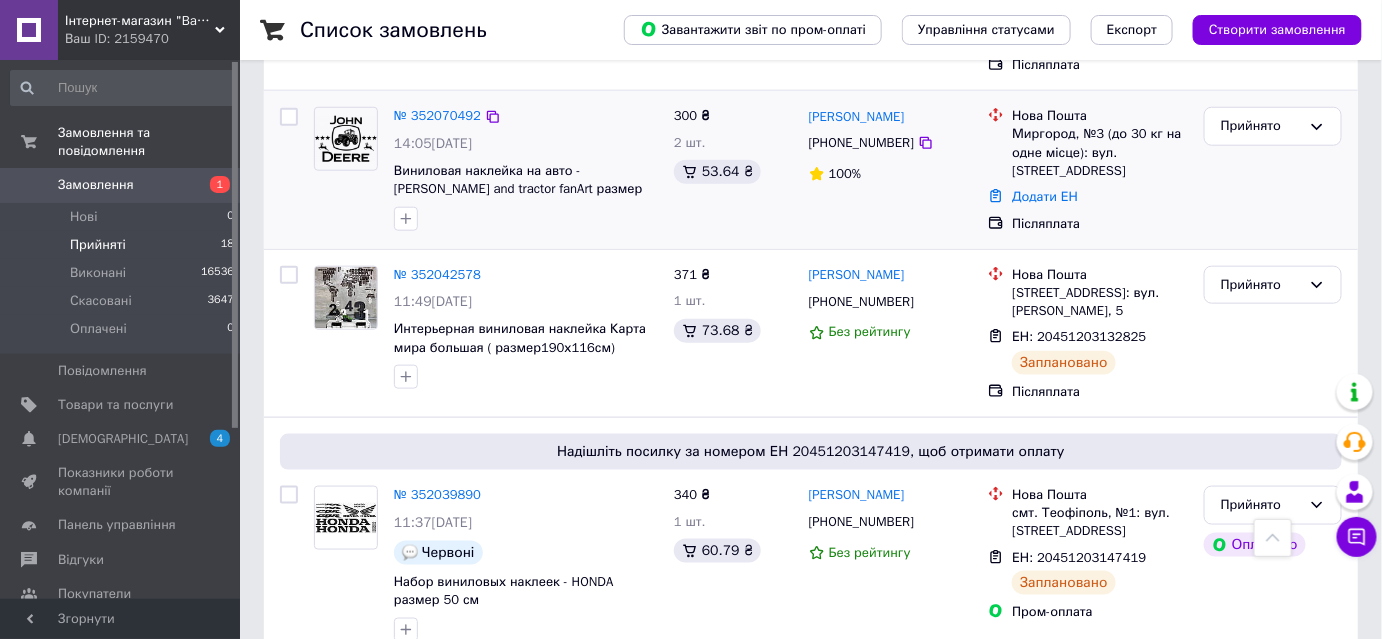 scroll, scrollTop: 454, scrollLeft: 0, axis: vertical 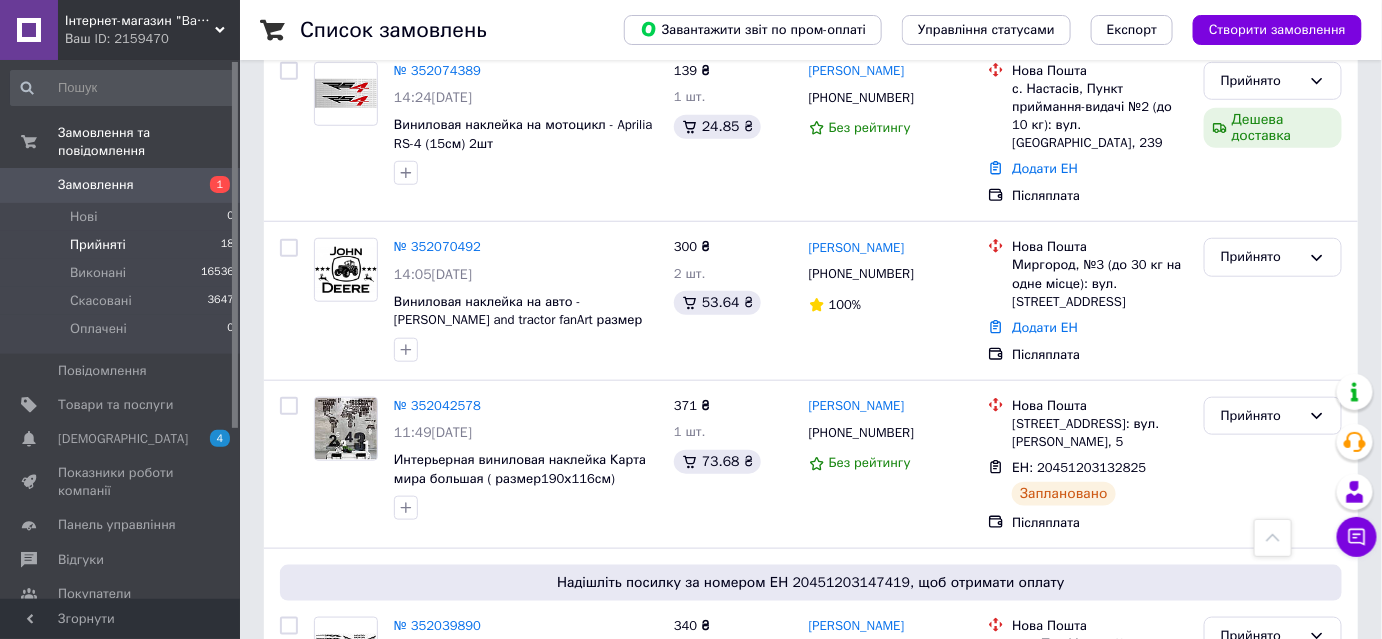 click on "Прийняті 18" at bounding box center (123, 245) 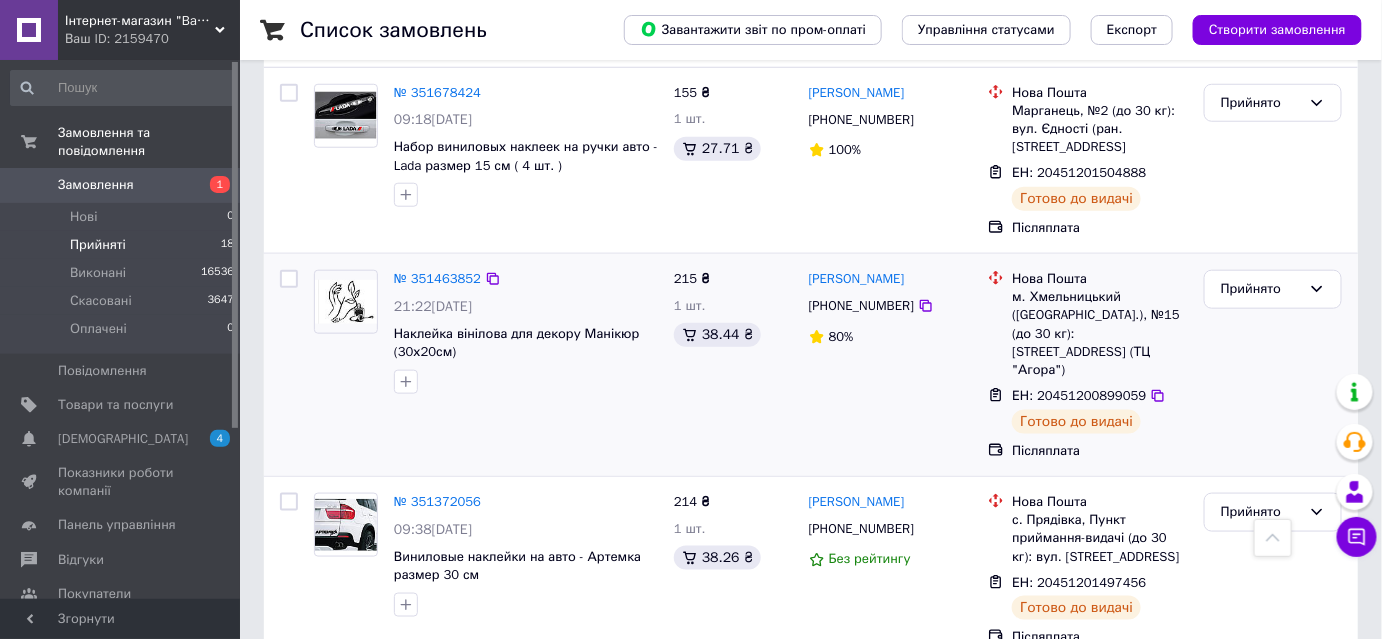 scroll, scrollTop: 3051, scrollLeft: 0, axis: vertical 